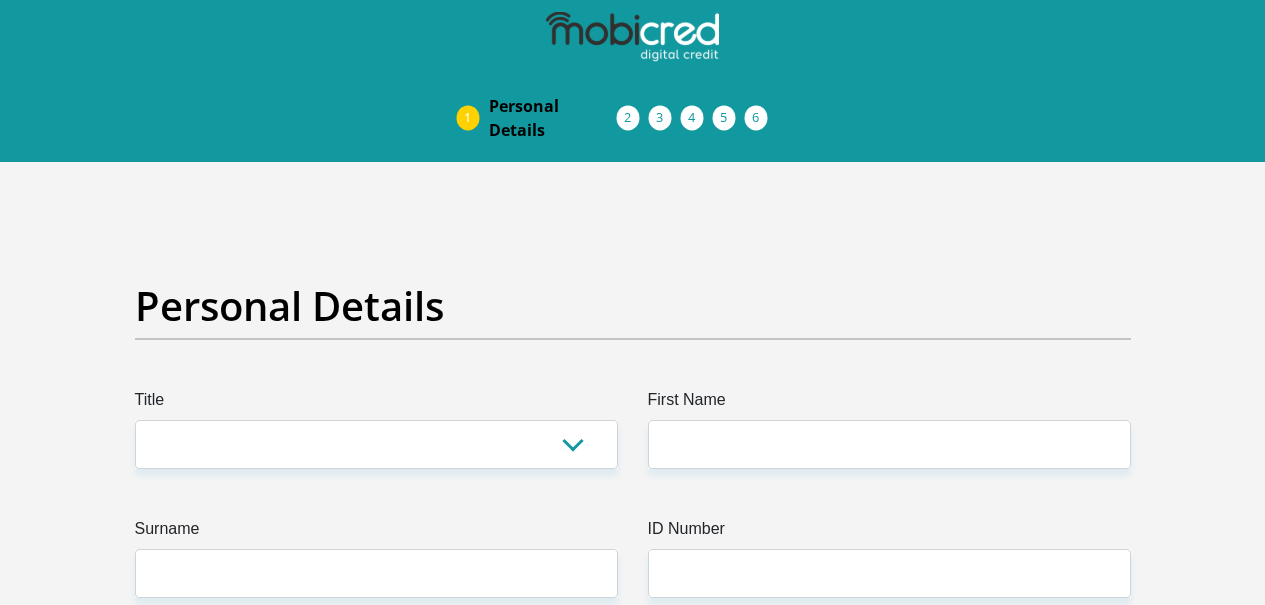 scroll, scrollTop: 0, scrollLeft: 0, axis: both 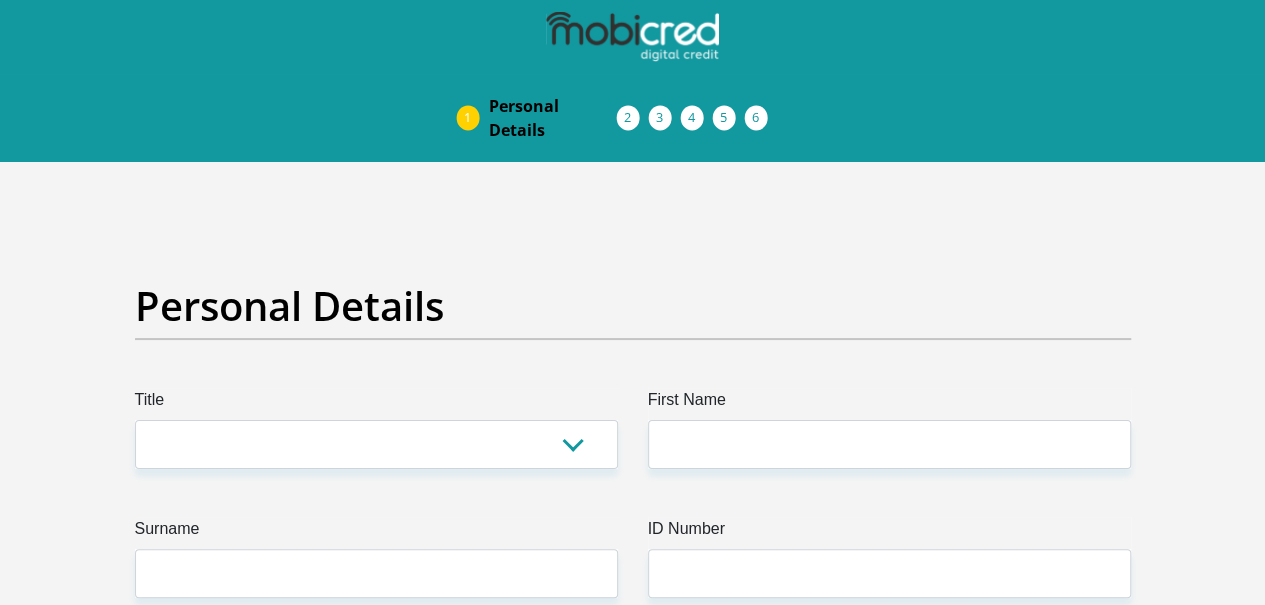 click on "First Name" at bounding box center [889, 444] 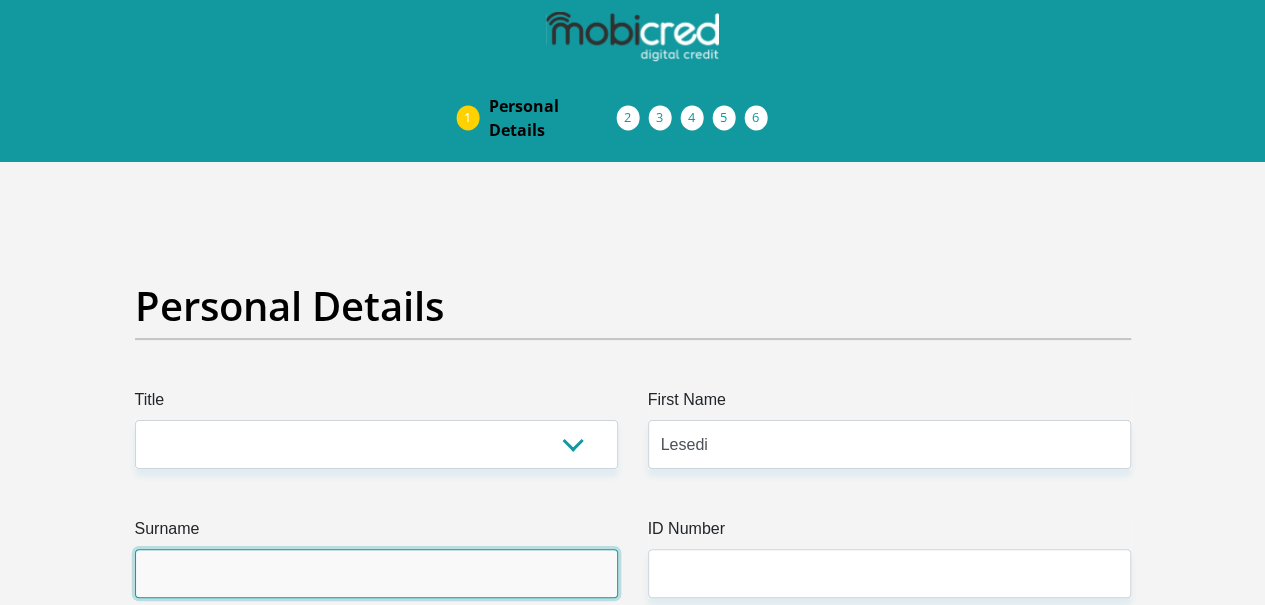 type on "[PERSON_NAME]" 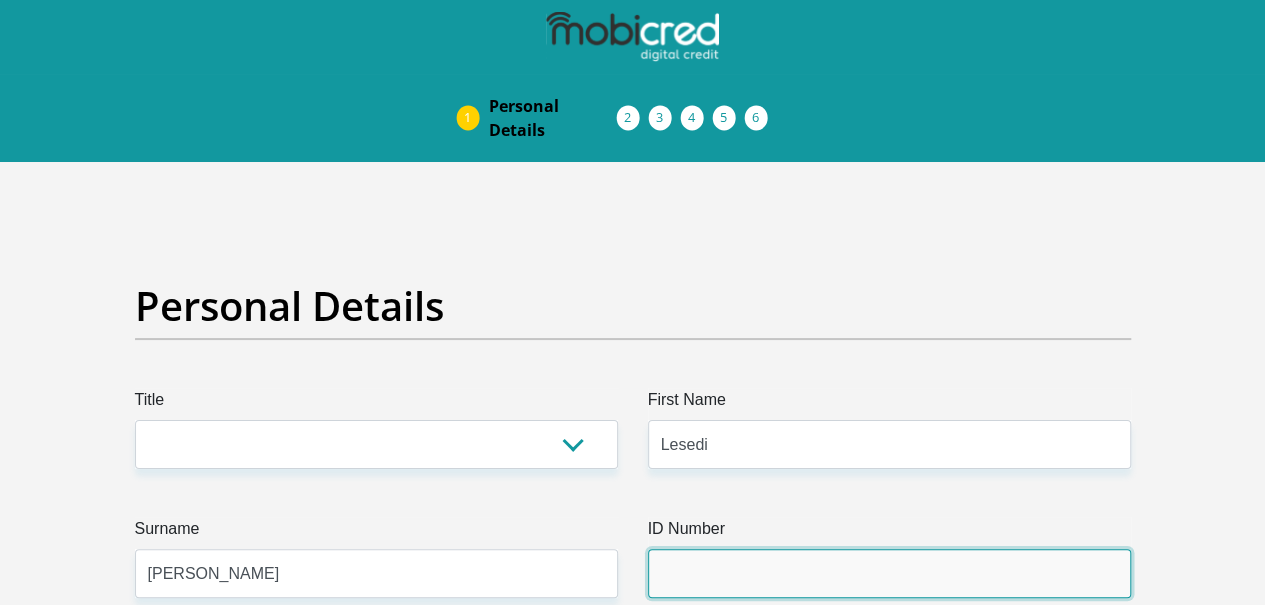 type on "0606110413089" 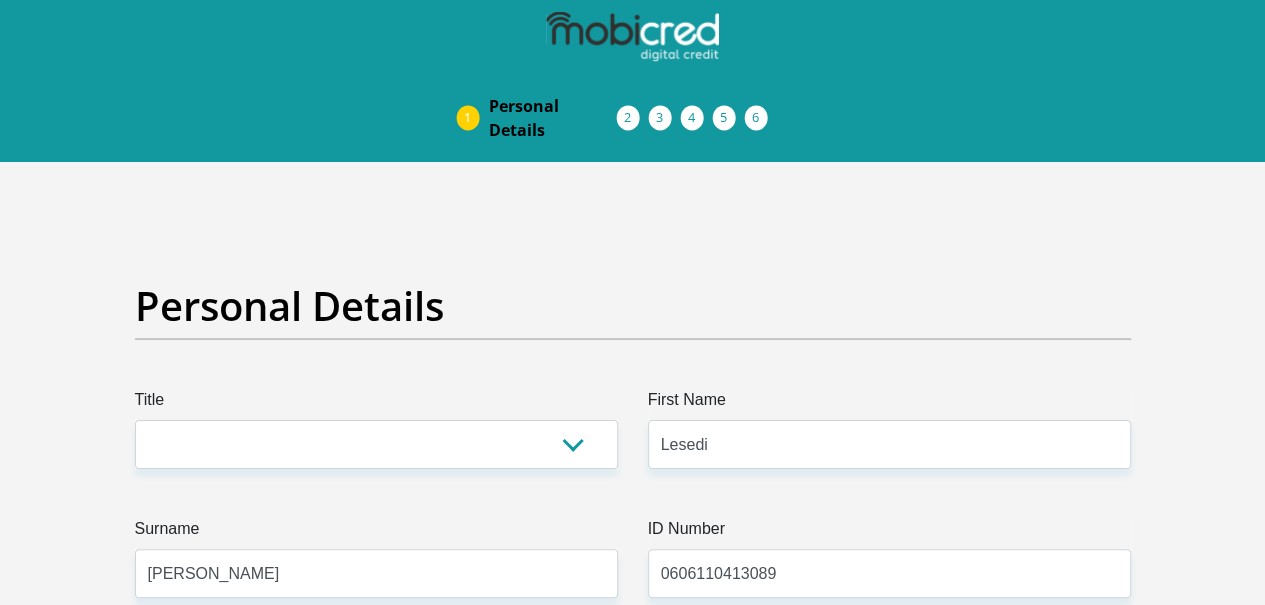 type on "0815733801" 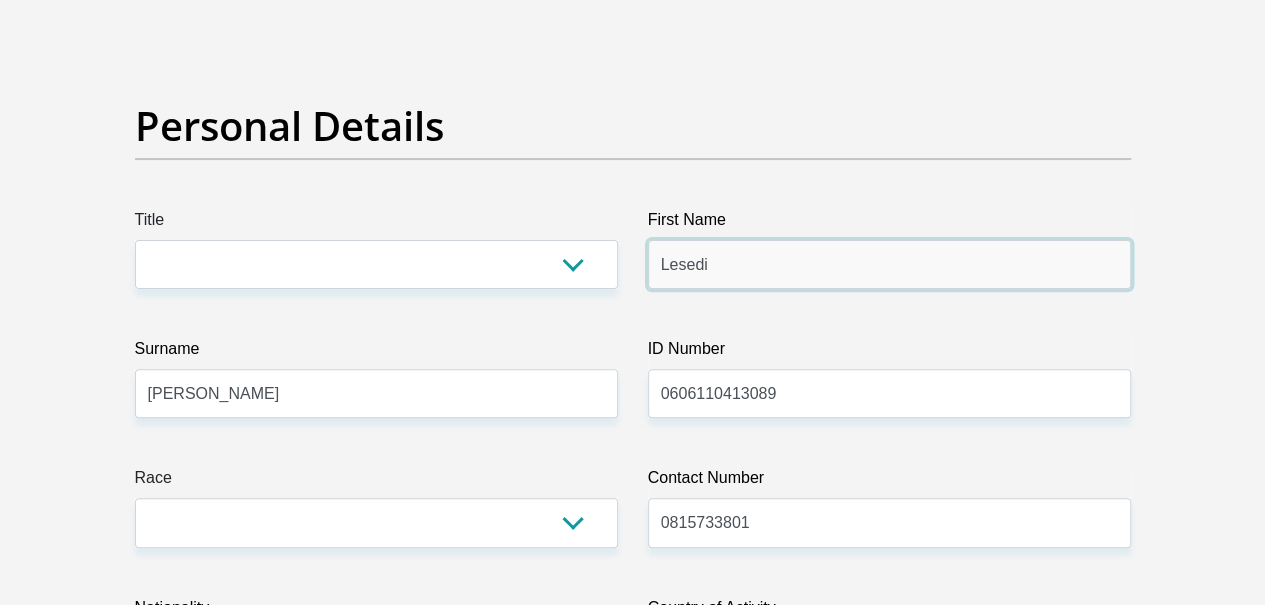 scroll, scrollTop: 214, scrollLeft: 0, axis: vertical 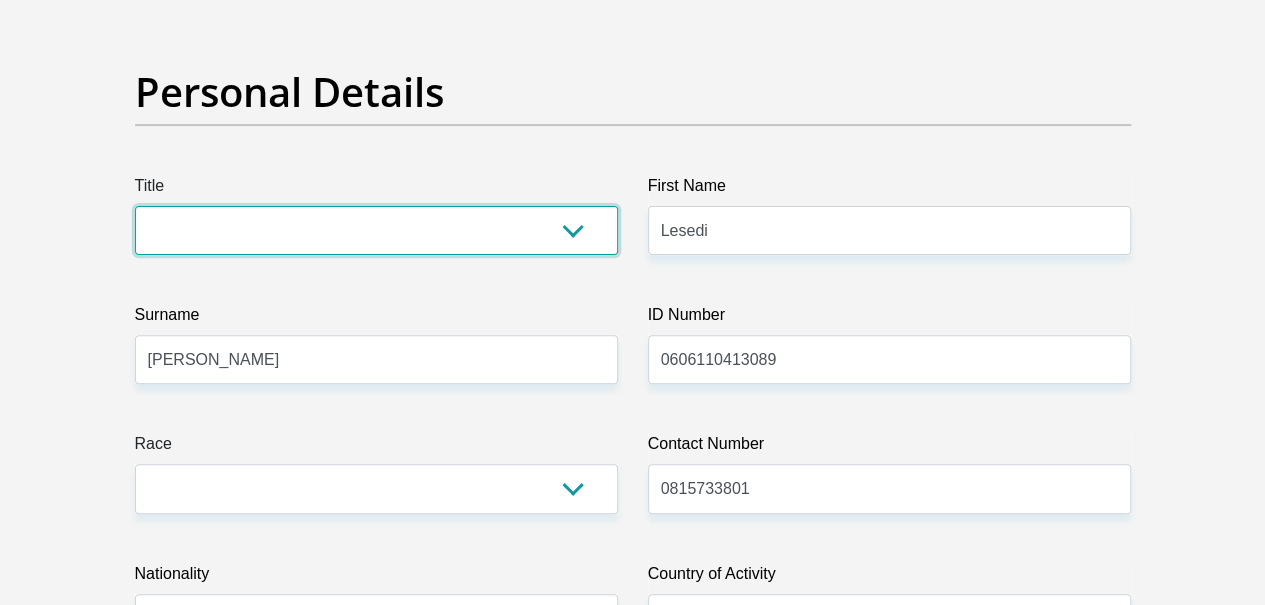 click on "Mr
Ms
Mrs
Dr
[PERSON_NAME]" at bounding box center [376, 230] 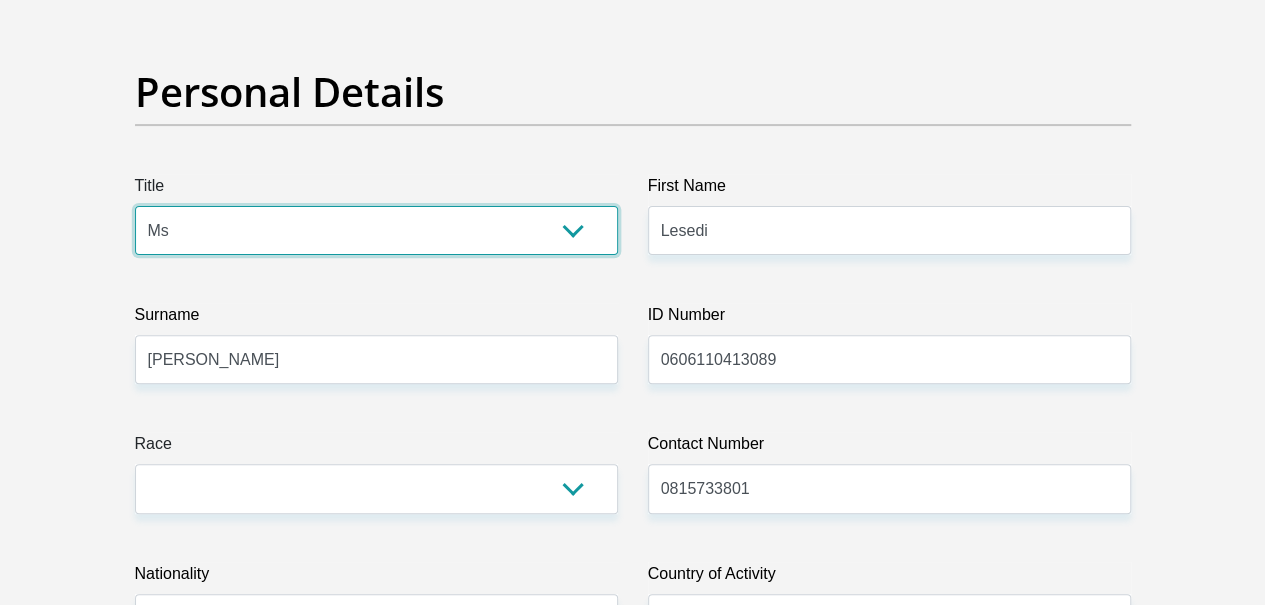 click on "Mr
Ms
Mrs
Dr
[PERSON_NAME]" at bounding box center (376, 230) 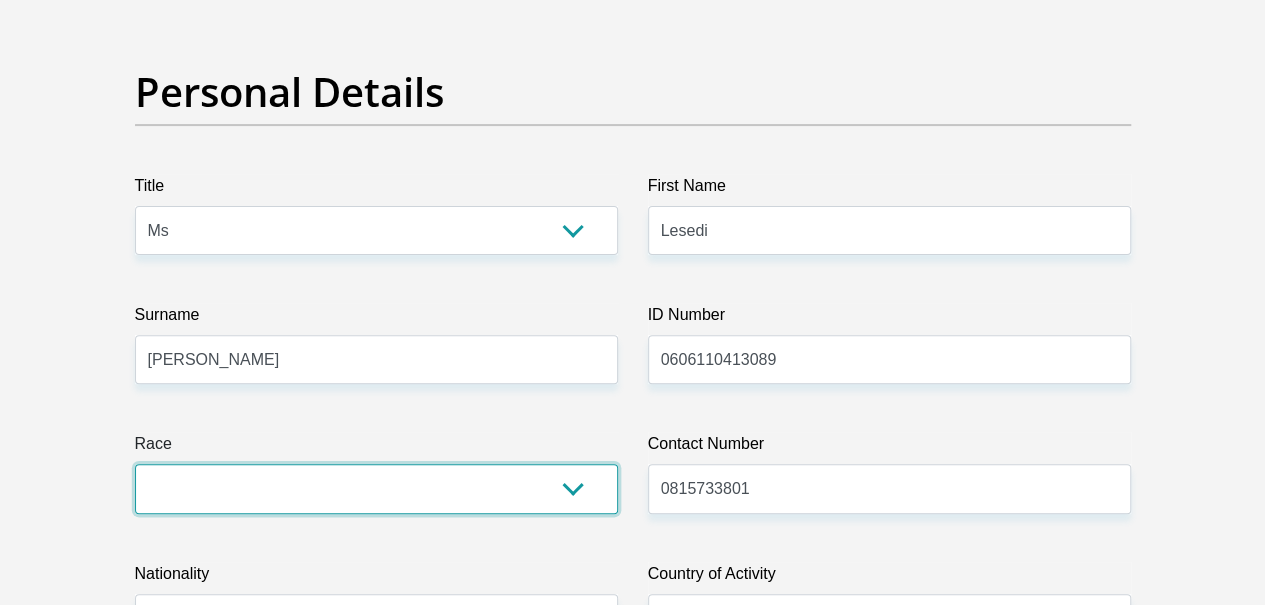 click on "Black
Coloured
Indian
White
Other" at bounding box center (376, 488) 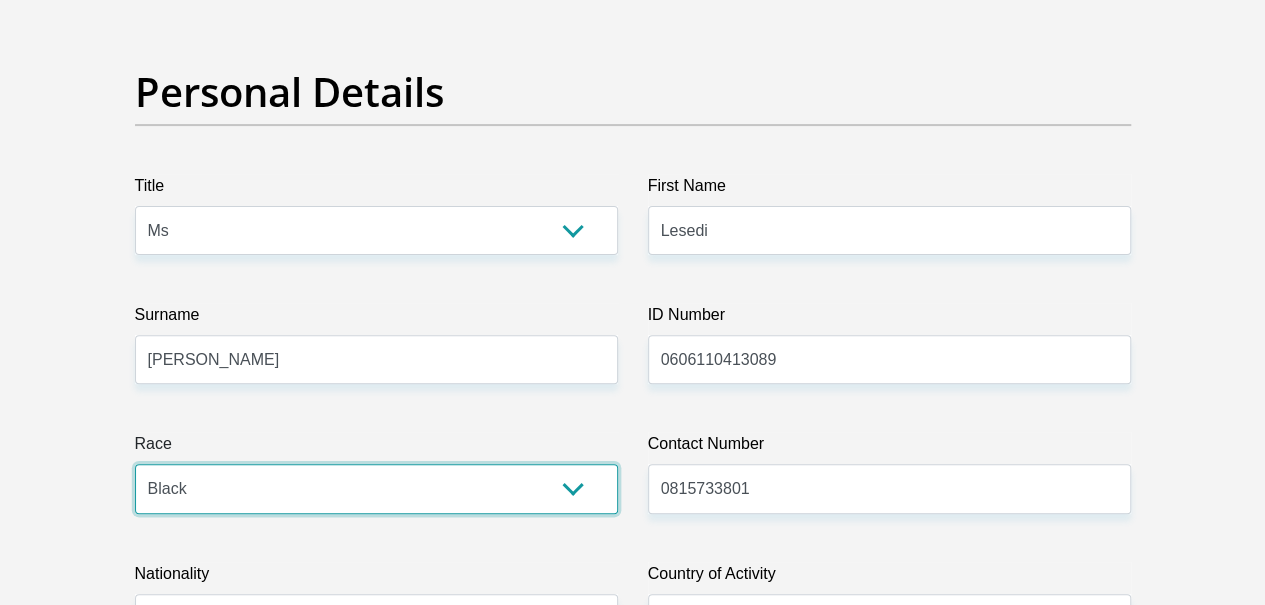 click on "Black
Coloured
Indian
White
Other" at bounding box center [376, 488] 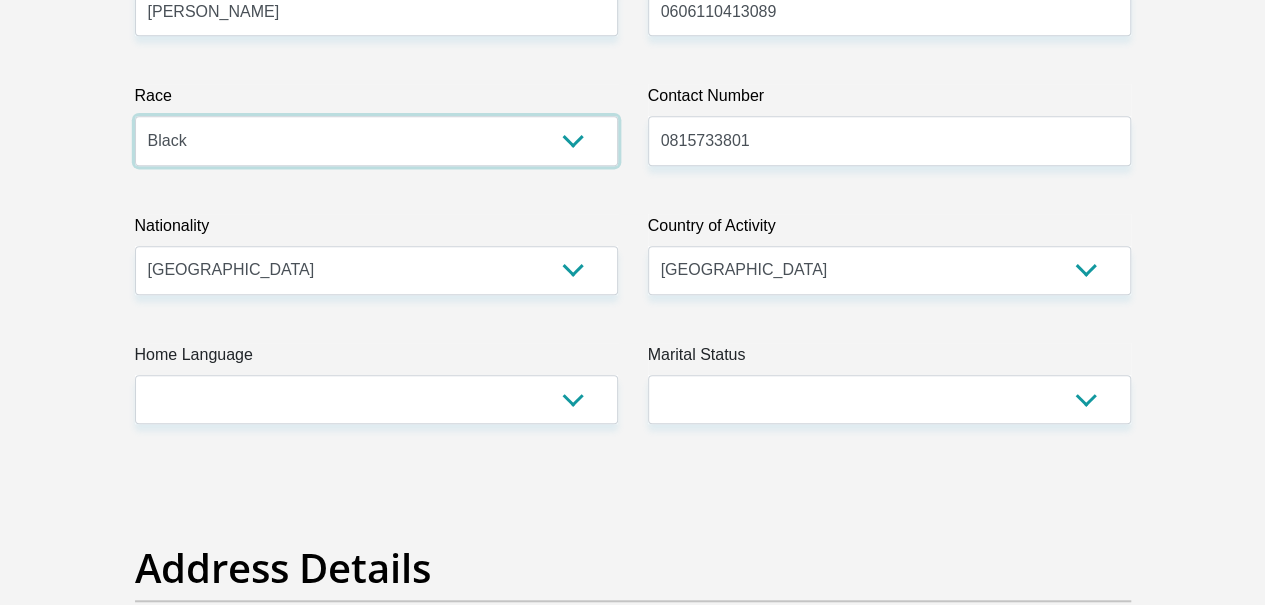 scroll, scrollTop: 596, scrollLeft: 0, axis: vertical 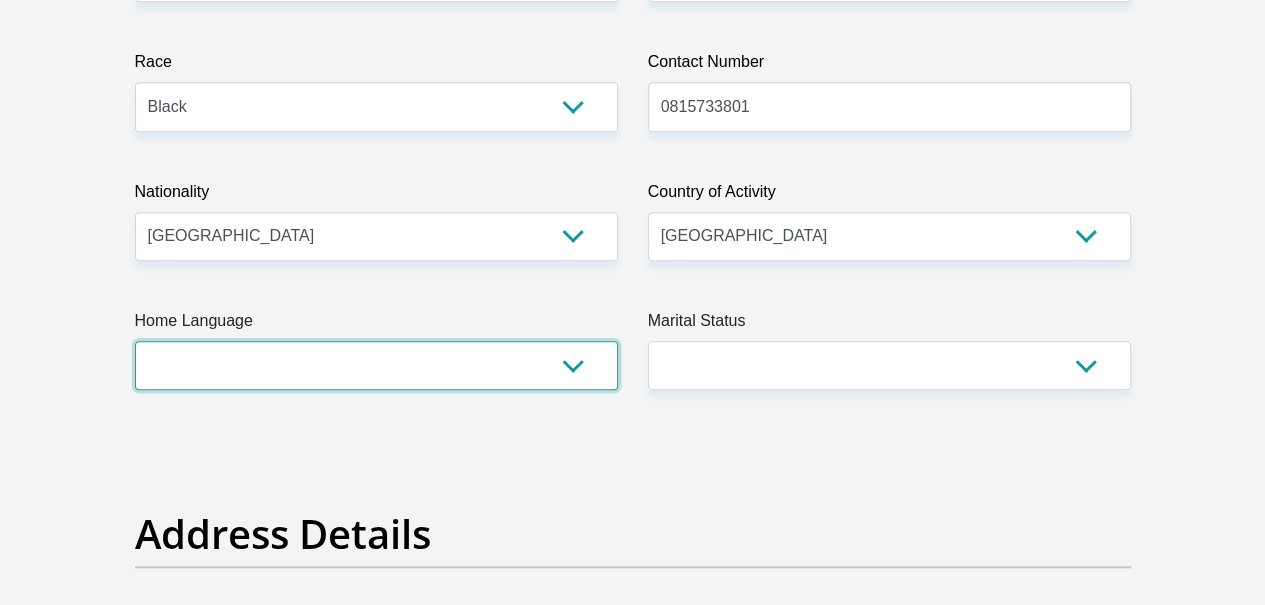 click on "Afrikaans
English
Sepedi
South Ndebele
Southern Sotho
Swati
Tsonga
Tswana
Venda
Xhosa
Zulu
Other" at bounding box center [376, 365] 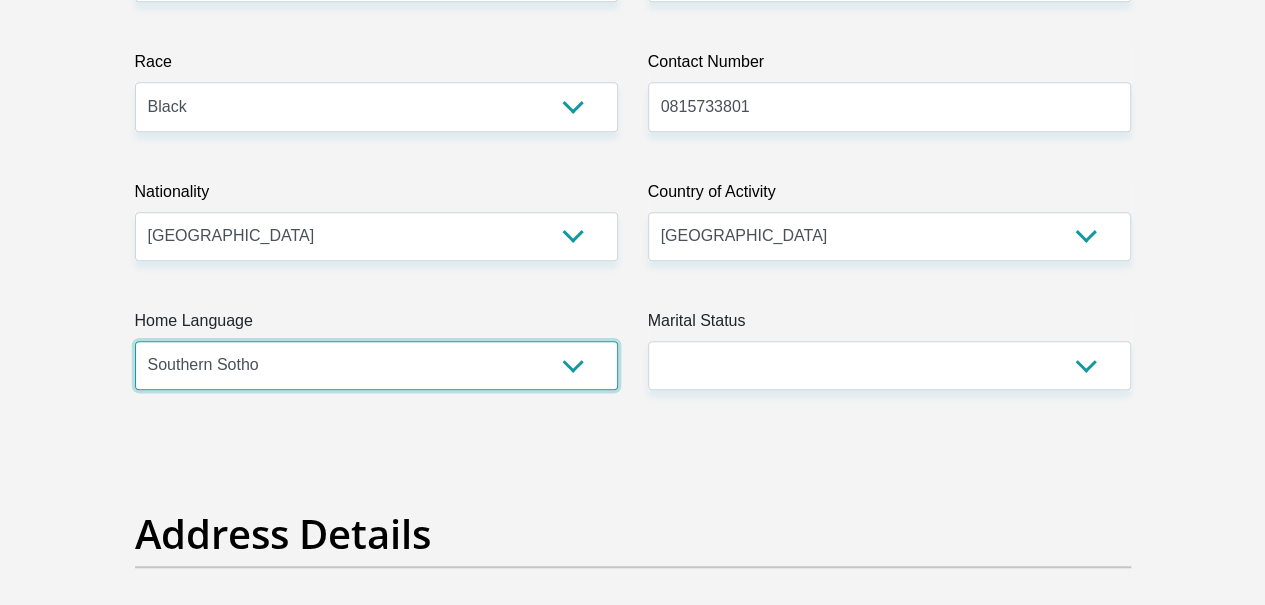 click on "Afrikaans
English
Sepedi
South Ndebele
Southern Sotho
Swati
Tsonga
Tswana
Venda
Xhosa
Zulu
Other" at bounding box center [376, 365] 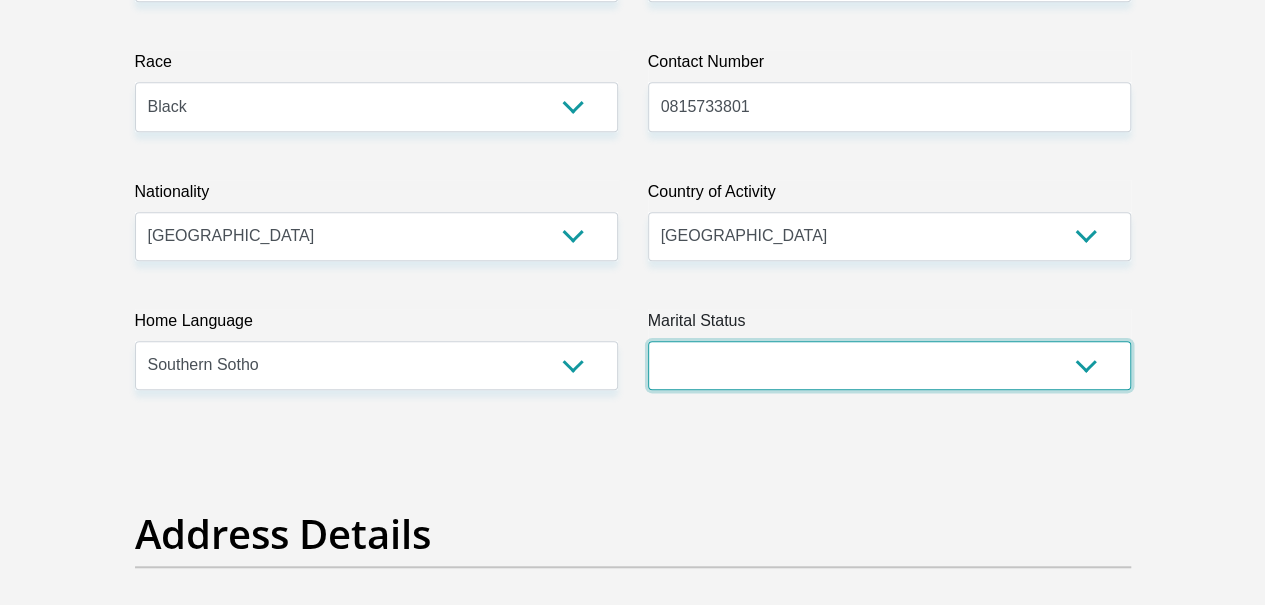 click on "Married ANC
Single
Divorced
Widowed
Married COP or Customary Law" at bounding box center [889, 365] 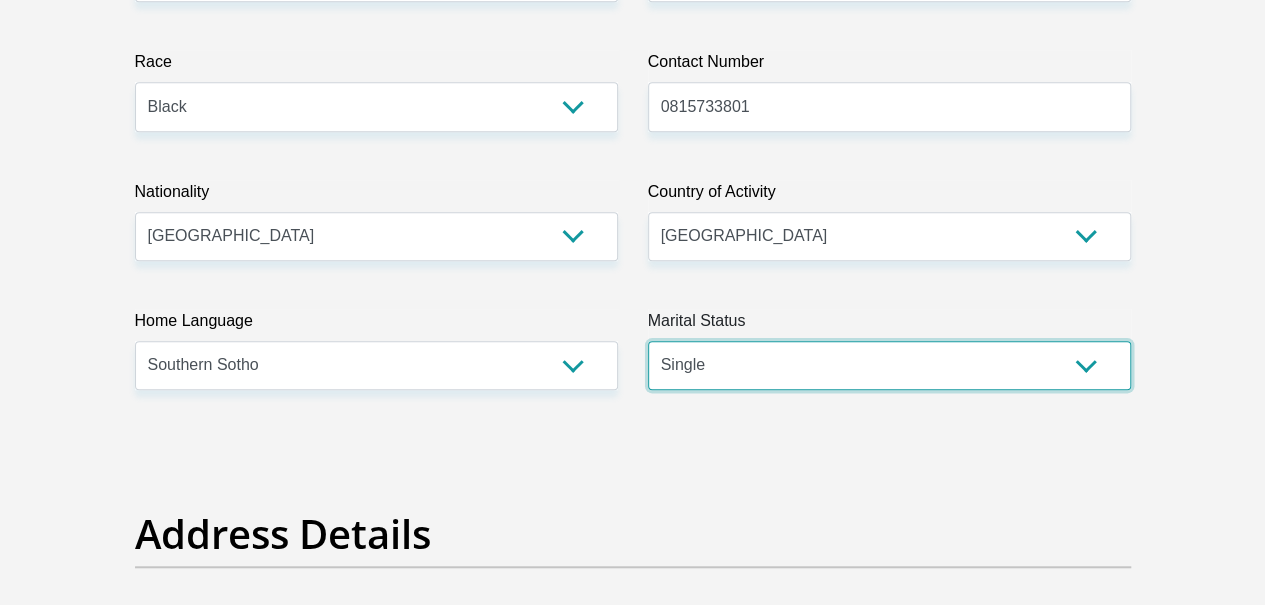 click on "Married ANC
Single
Divorced
Widowed
Married COP or Customary Law" at bounding box center [889, 365] 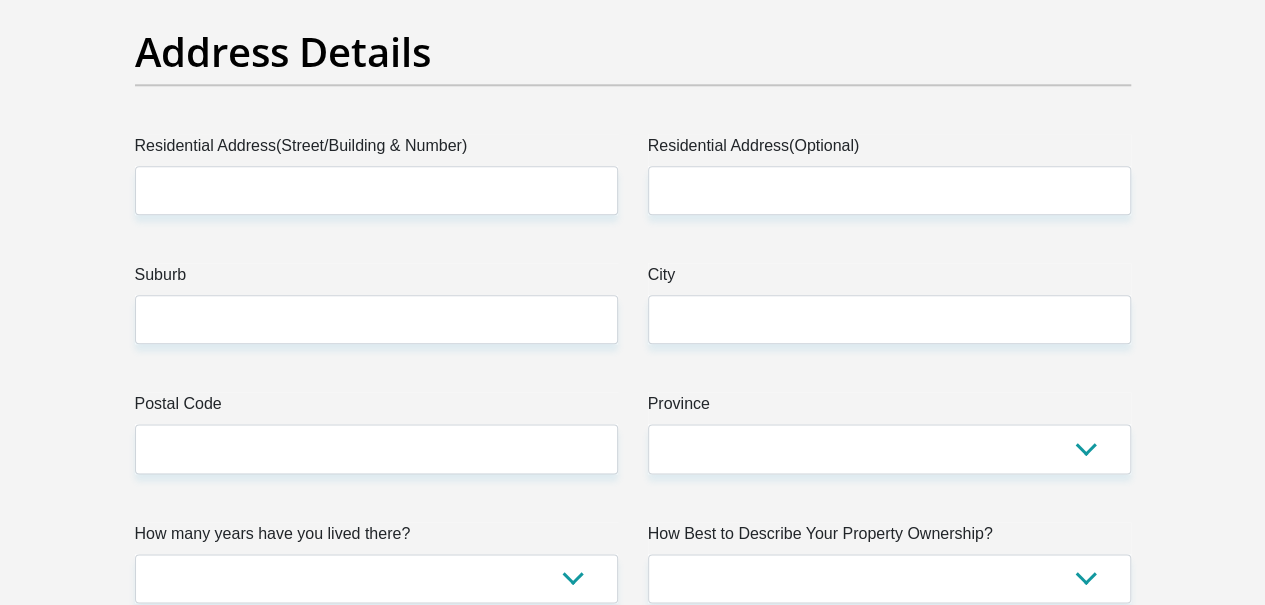 scroll, scrollTop: 1086, scrollLeft: 0, axis: vertical 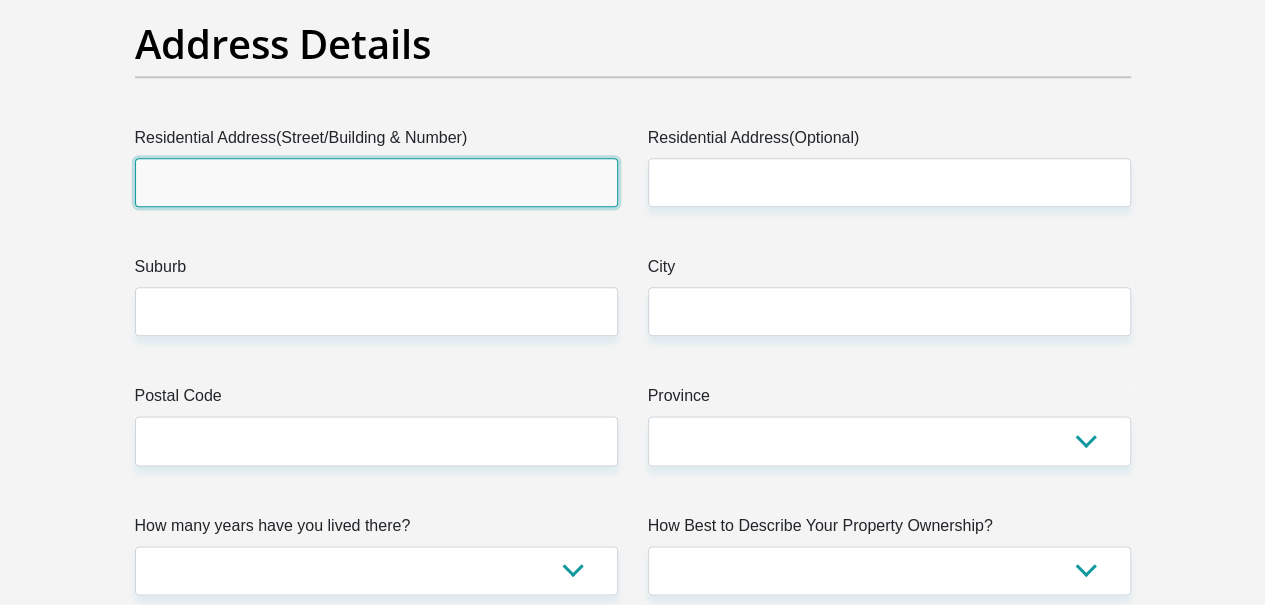 click on "Residential Address(Street/Building & Number)" at bounding box center (376, 182) 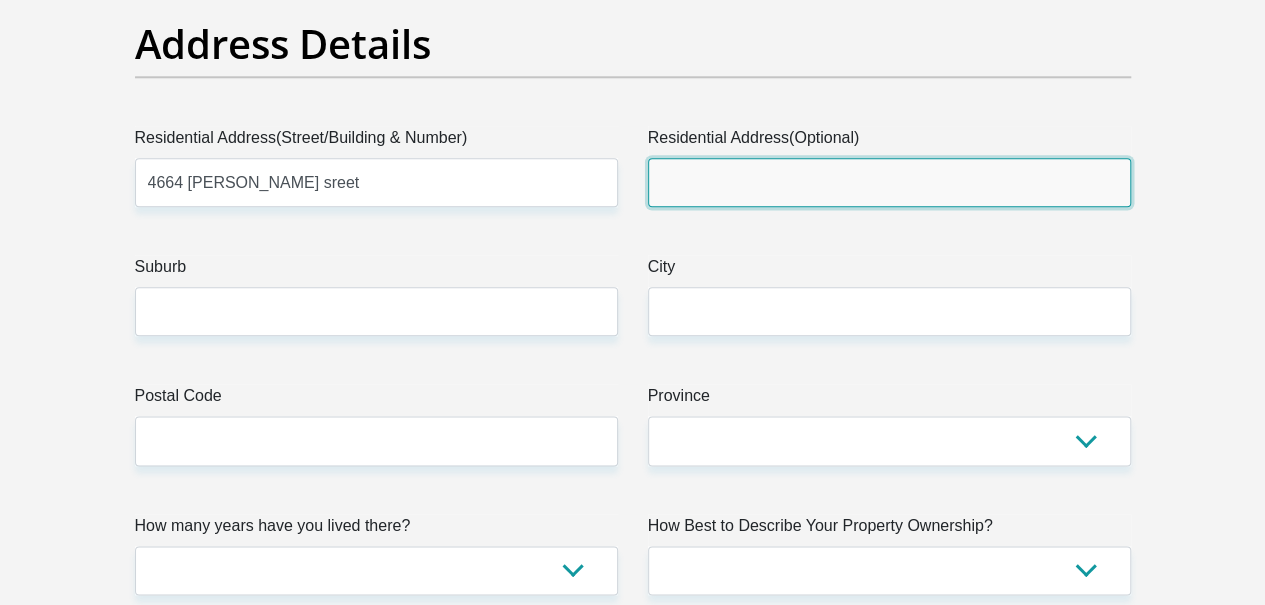 type on "alberton" 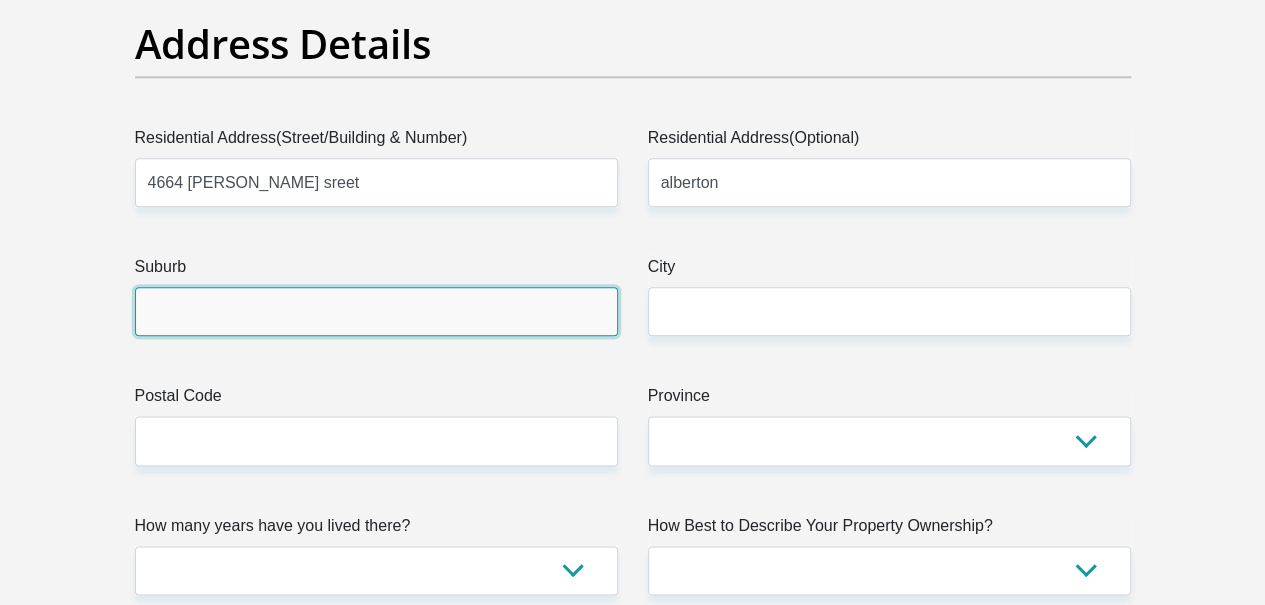 type on "ALBERTSDAL" 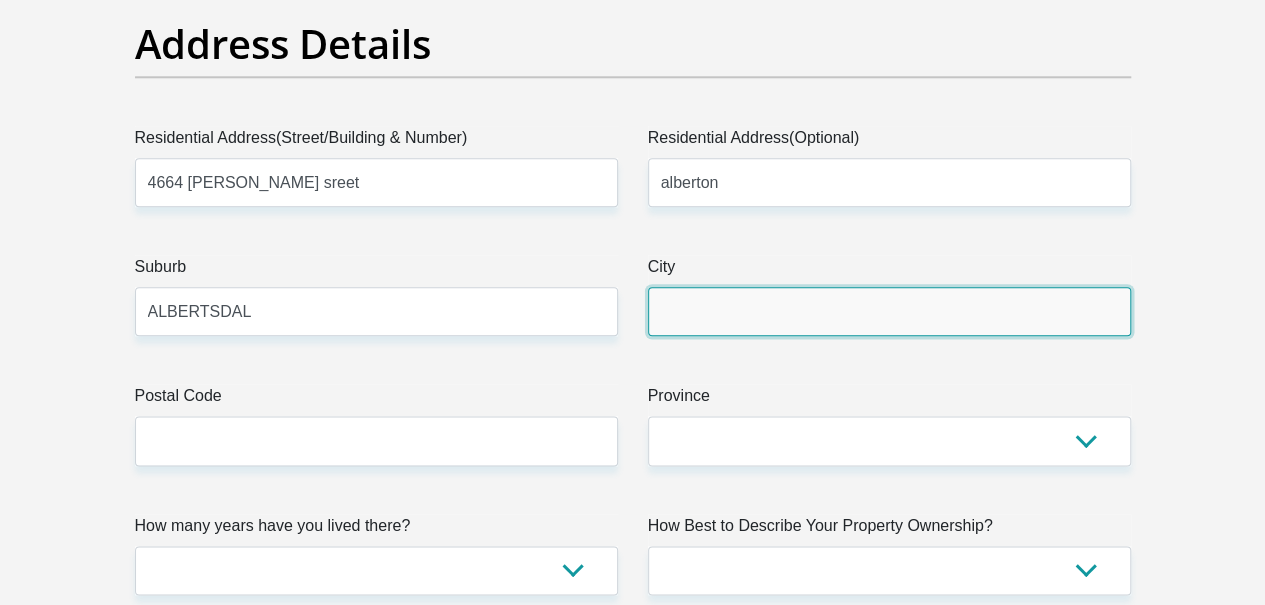 type on "ALBERTSDAL" 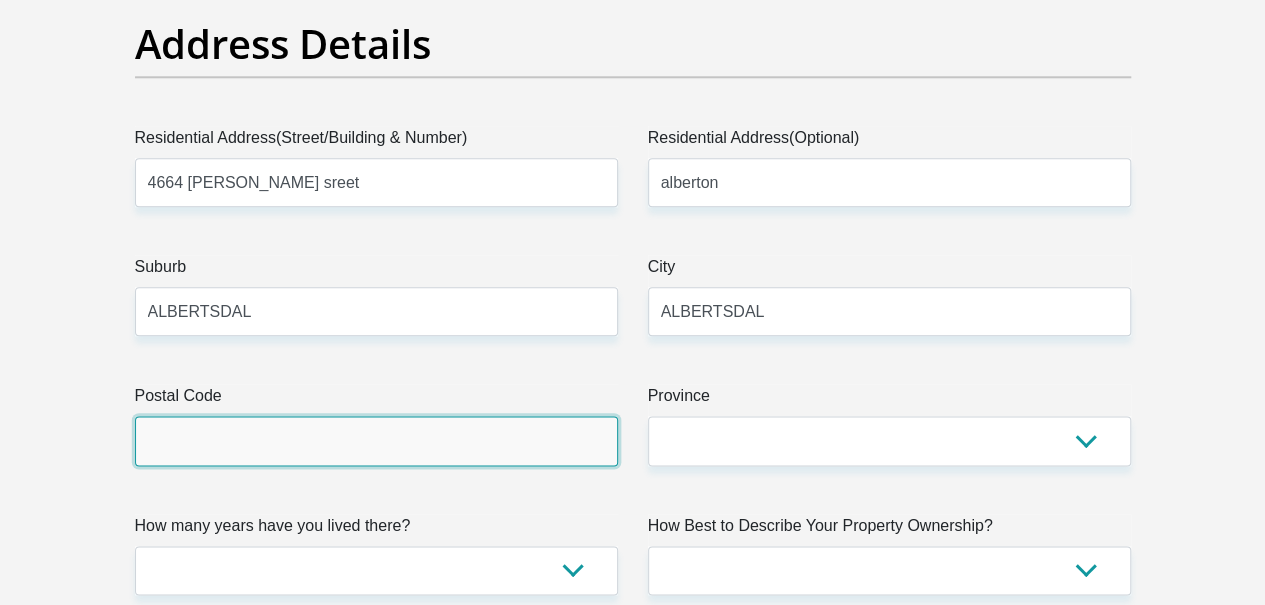 type on "1448" 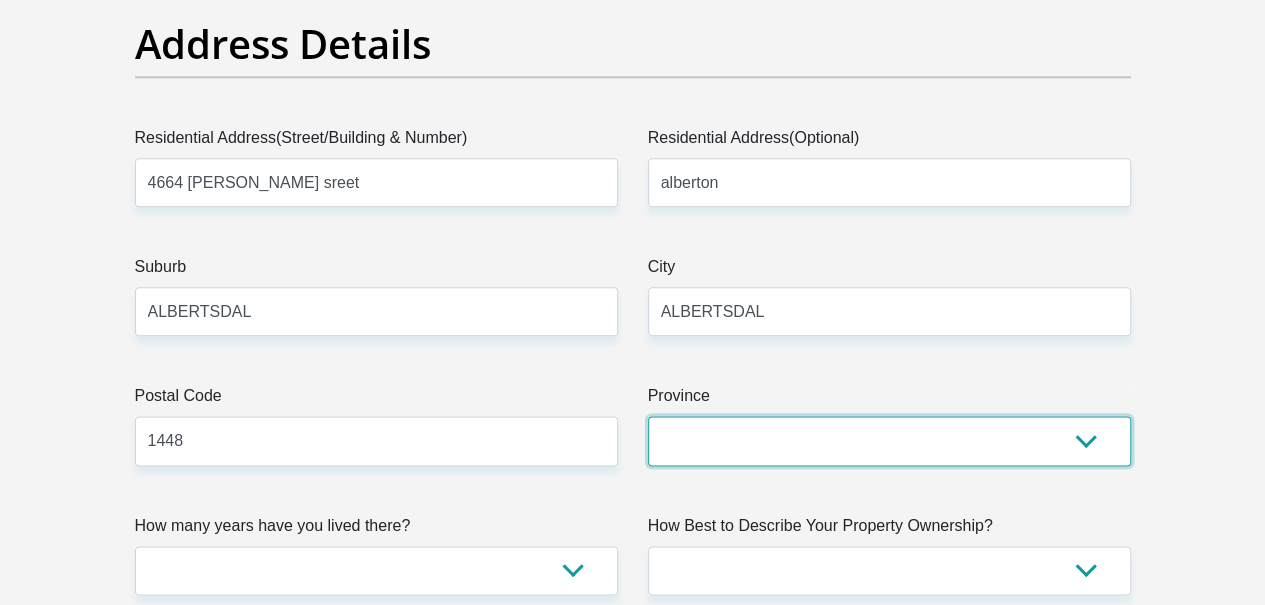 select on "Gauteng" 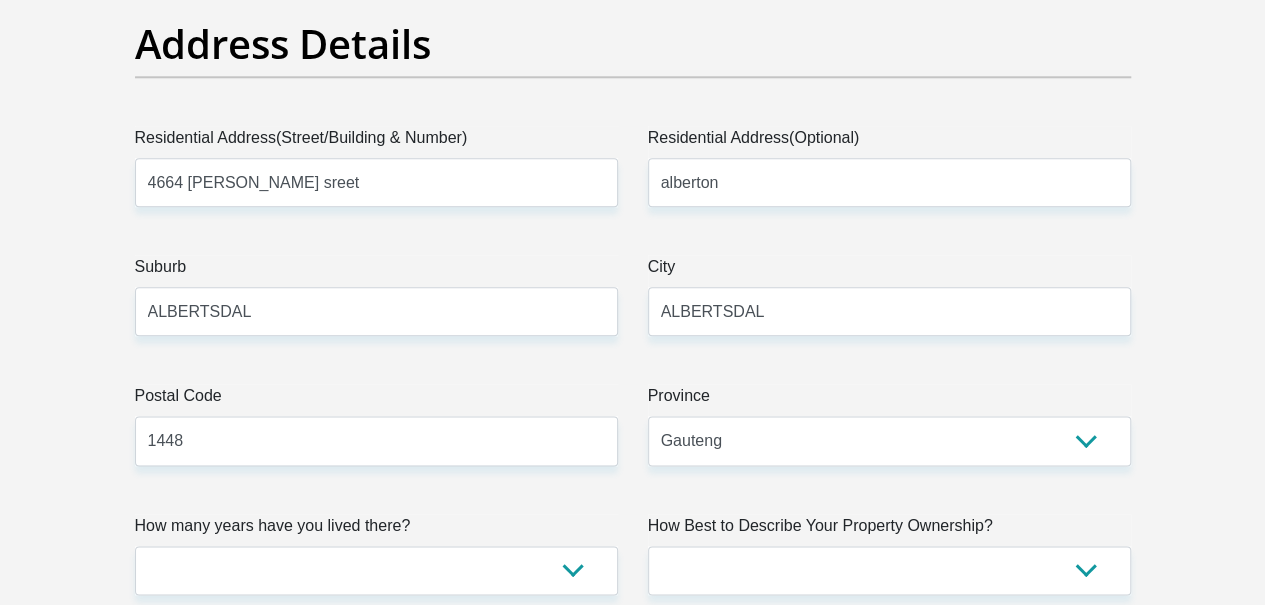 type on "[EMAIL_ADDRESS][DOMAIN_NAME]" 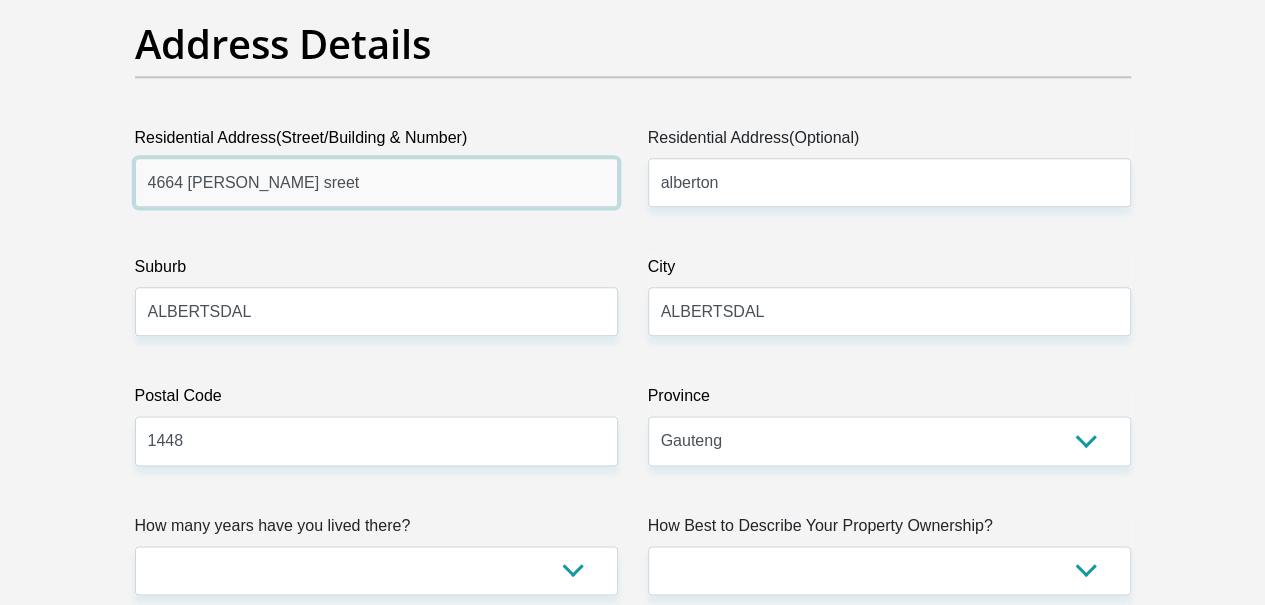 type on "CAPITEC BANK LIMITED" 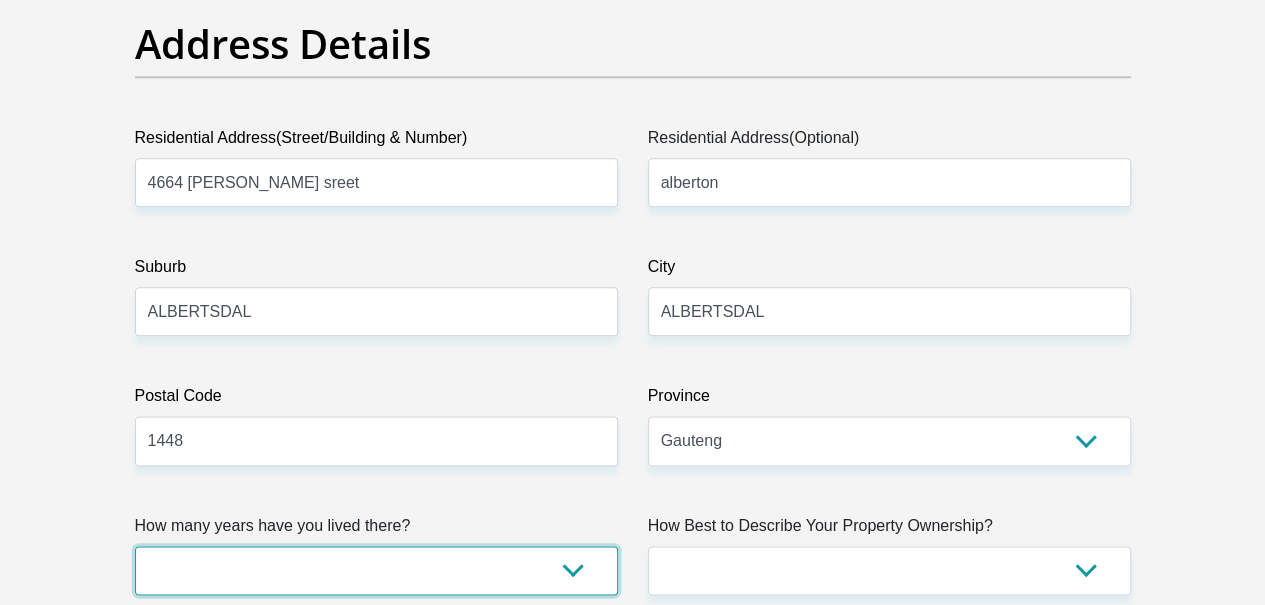 click on "less than 1 year
1-3 years
3-5 years
5+ years" at bounding box center [376, 570] 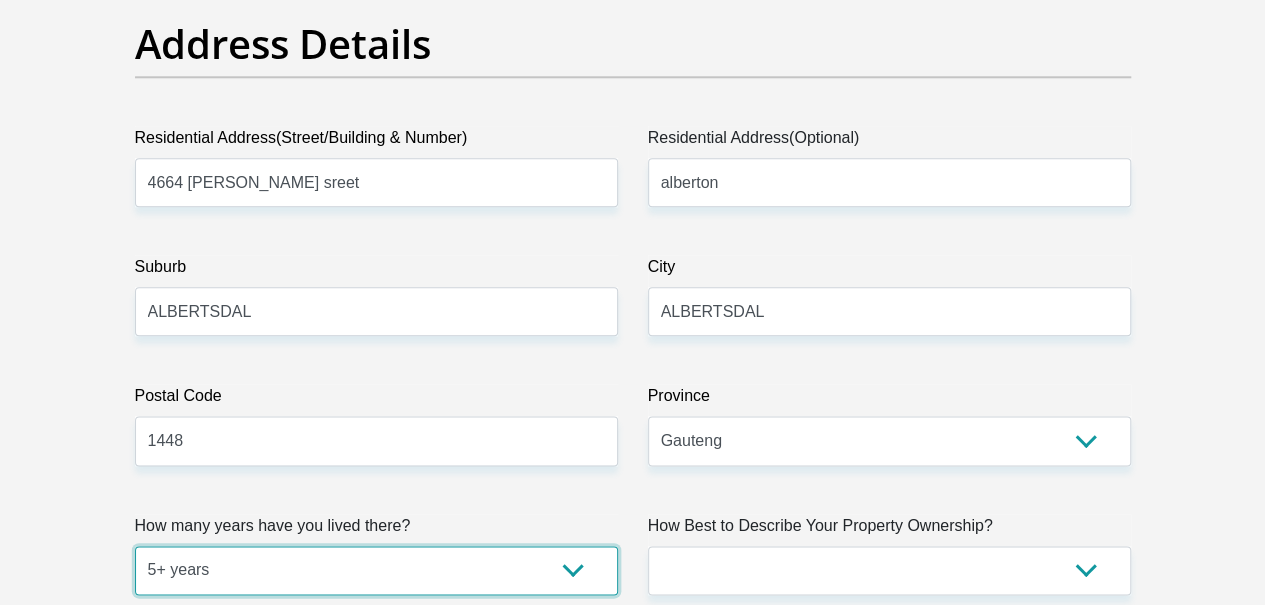 click on "less than 1 year
1-3 years
3-5 years
5+ years" at bounding box center (376, 570) 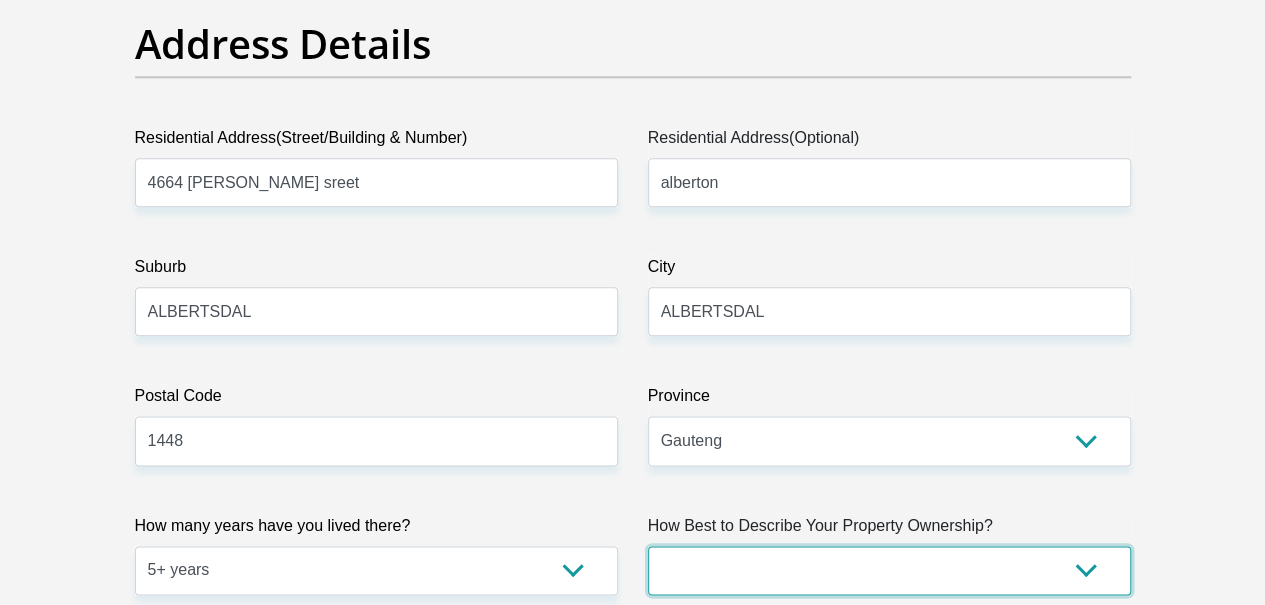 click on "Owned
Rented
Family Owned
Company Dwelling" at bounding box center [889, 570] 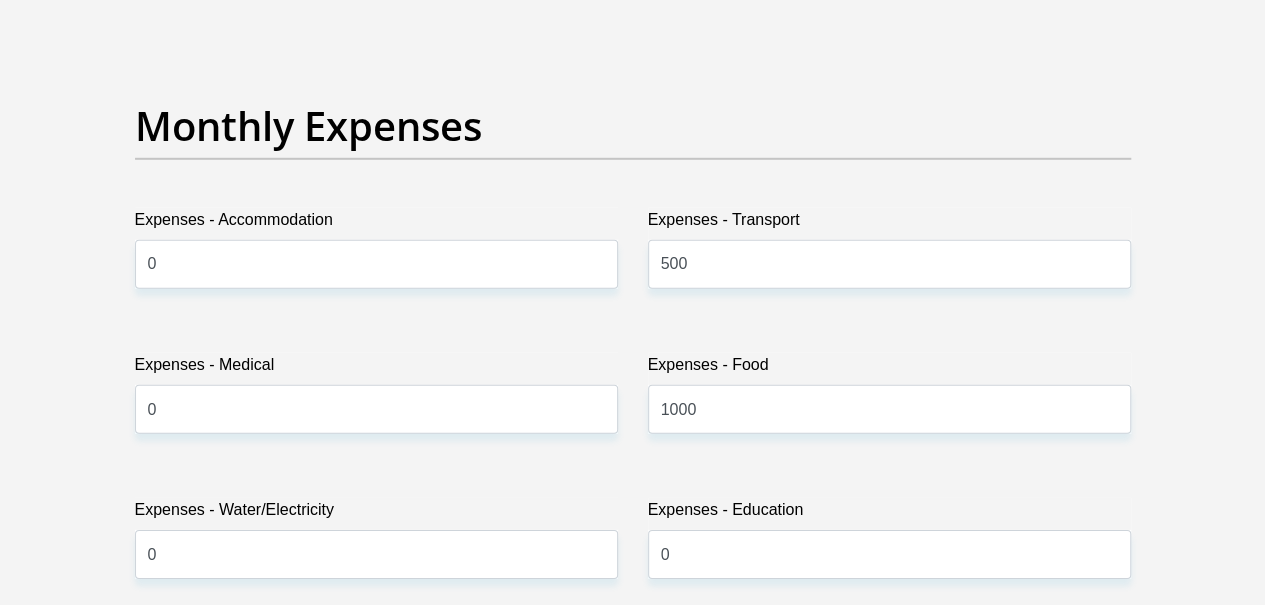 scroll, scrollTop: 2870, scrollLeft: 0, axis: vertical 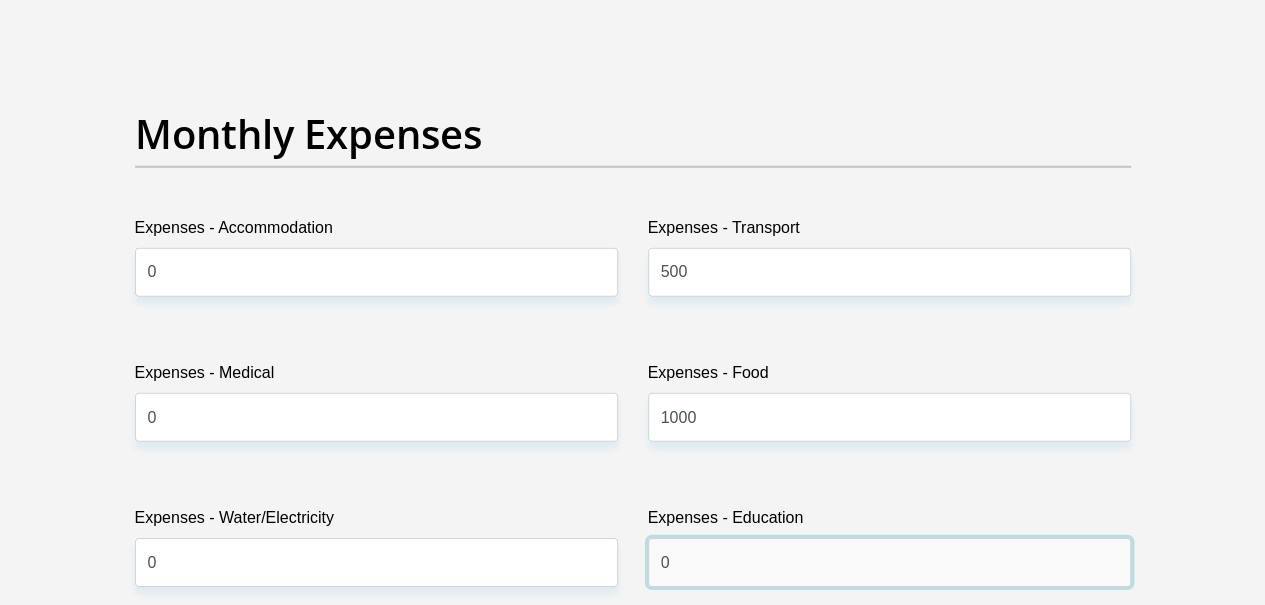 click on "0" at bounding box center [889, 562] 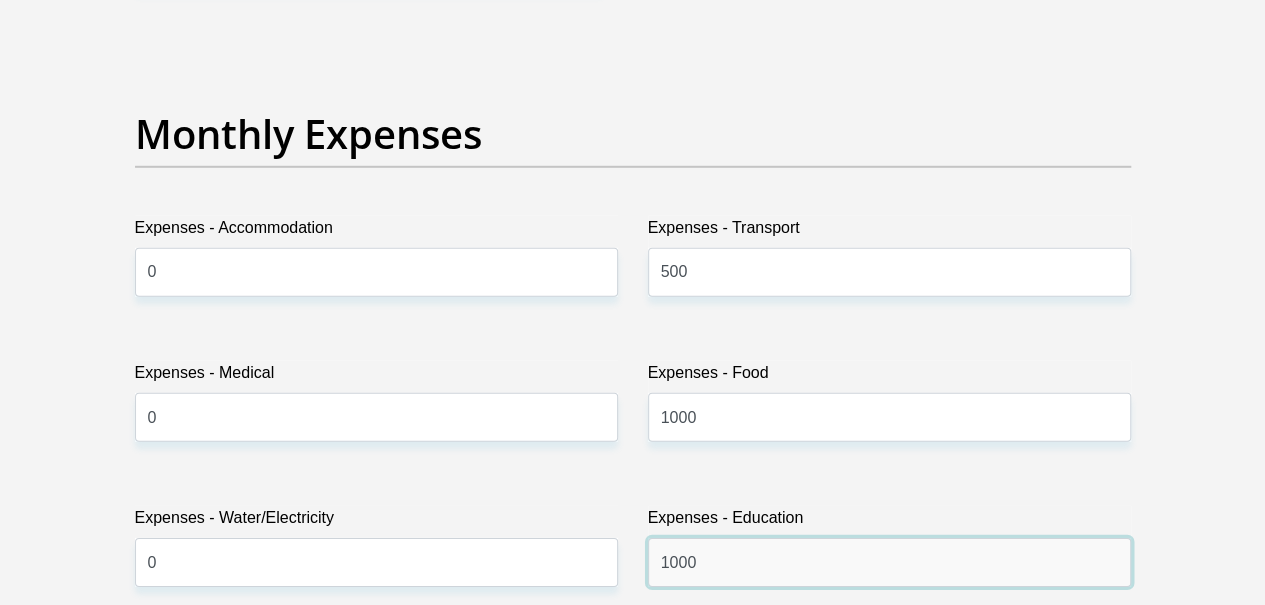 type on "1000" 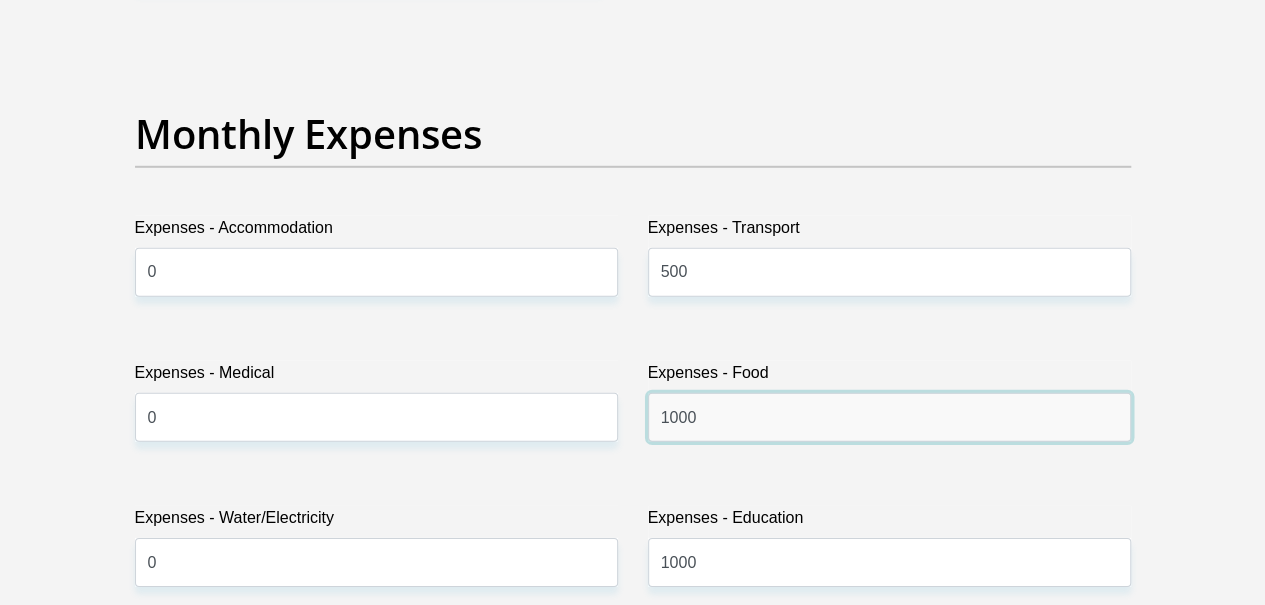 click on "1000" at bounding box center (889, 417) 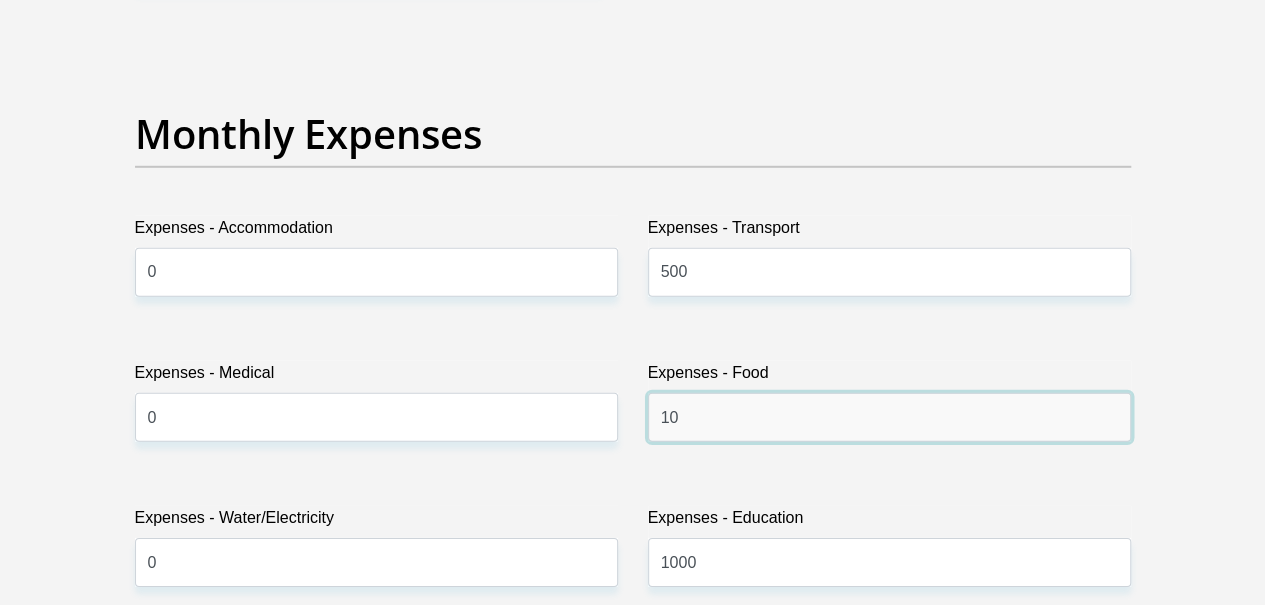 type on "1" 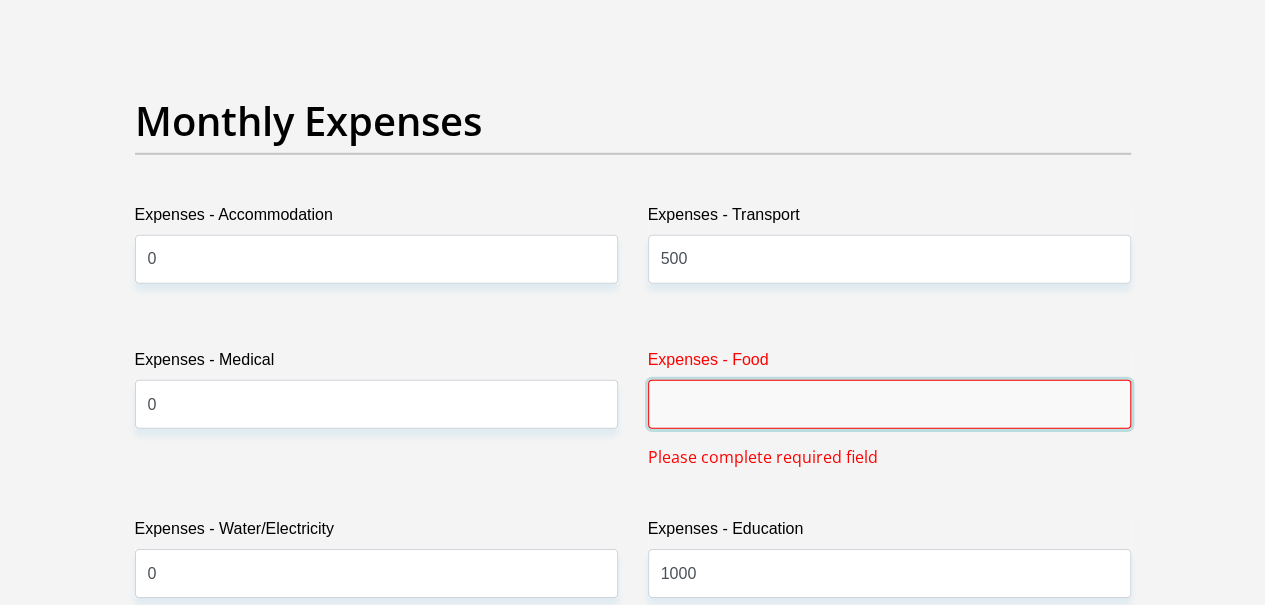 scroll, scrollTop: 2916, scrollLeft: 0, axis: vertical 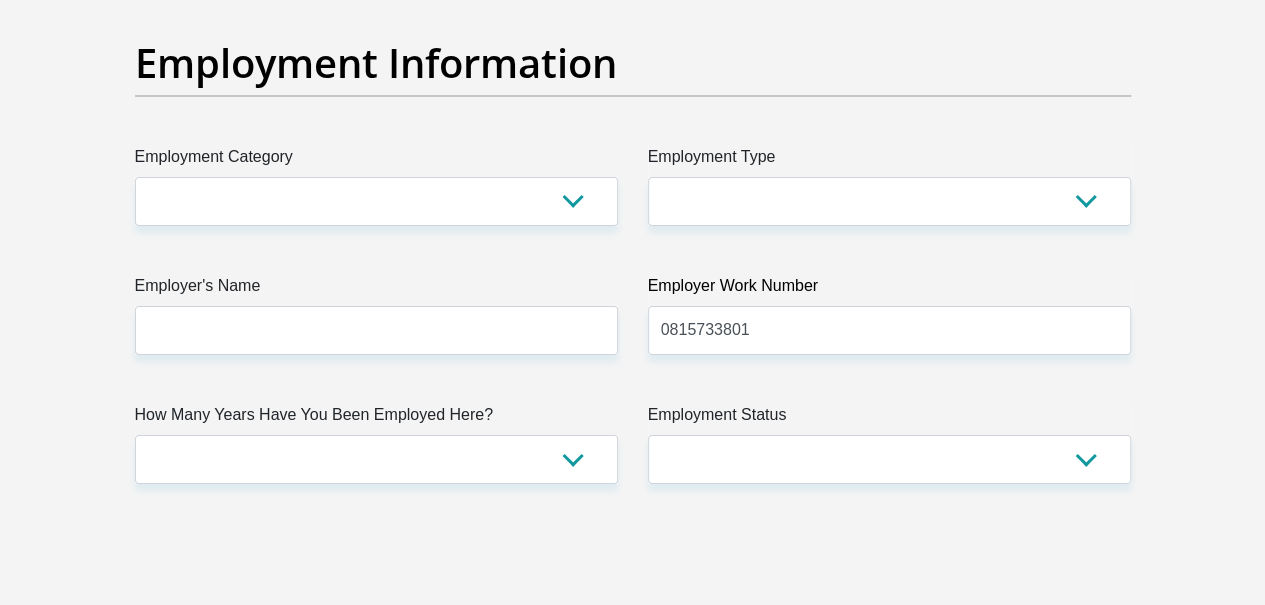 type on "0" 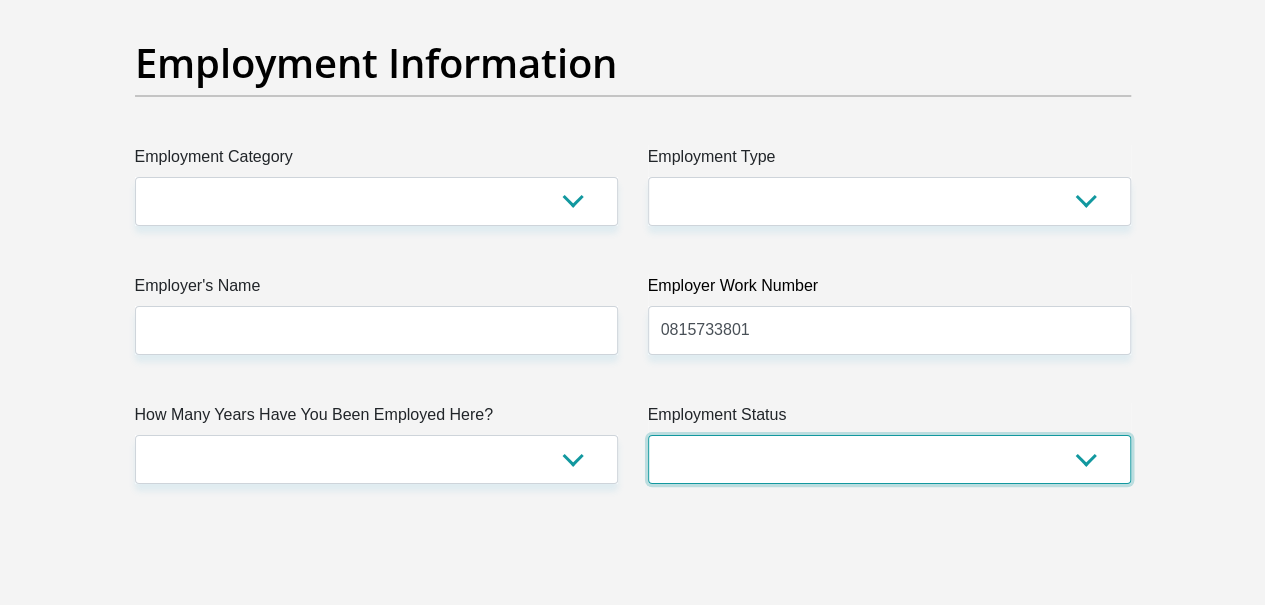 click on "Permanent/Full-time
Part-time/Casual
[DEMOGRAPHIC_DATA] Worker
Self-Employed
Housewife
Retired
Student
Medically Boarded
Disability
Unemployed" at bounding box center [889, 459] 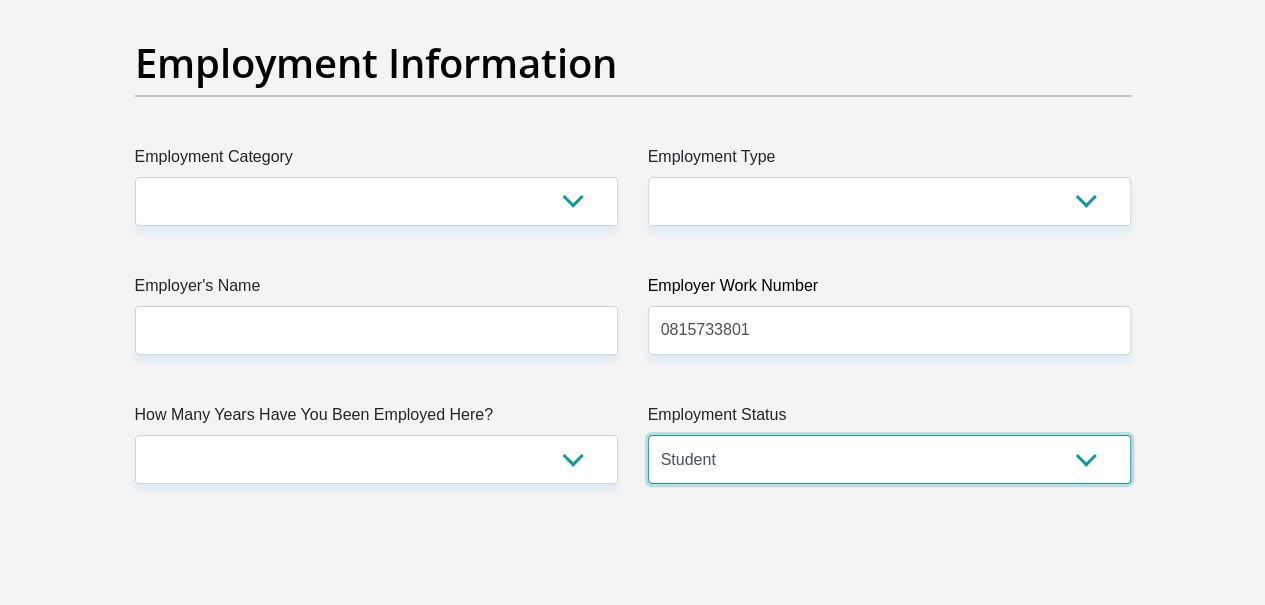 click on "Permanent/Full-time
Part-time/Casual
[DEMOGRAPHIC_DATA] Worker
Self-Employed
Housewife
Retired
Student
Medically Boarded
Disability
Unemployed" at bounding box center (889, 459) 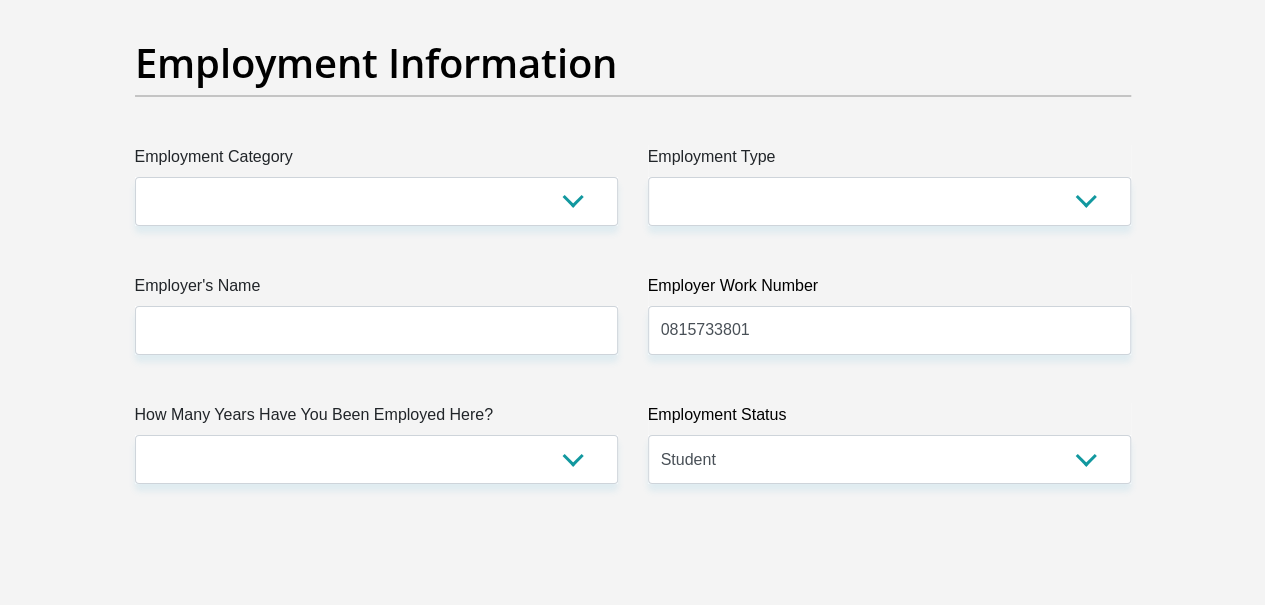 click on "Title
Mr
Ms
Mrs
Dr
[PERSON_NAME]
First Name
[PERSON_NAME]
Surname
[PERSON_NAME]
ID Number
0606110413089
Please input valid ID number
Race
Black
Coloured
Indian
White
Other
Contact Number
0815733801
Please input valid contact number
Nationality
[GEOGRAPHIC_DATA]
[GEOGRAPHIC_DATA]
[GEOGRAPHIC_DATA]  [GEOGRAPHIC_DATA]  [GEOGRAPHIC_DATA]" at bounding box center (633, -43) 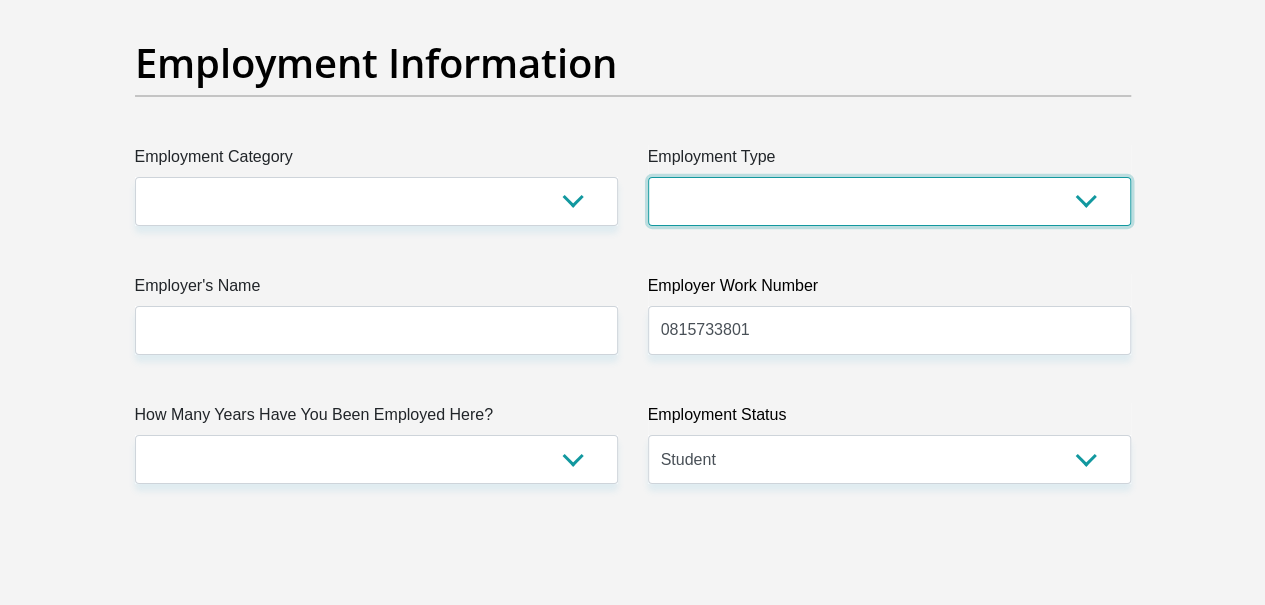 click on "College/Lecturer
Craft Seller
Creative
Driver
Executive
Farmer
Forces - Non Commissioned
Forces - Officer
Hawker
Housewife
Labourer
Licenced Professional
Manager
Miner
Non Licenced Professional
Office Staff/Clerk
Outside Worker
Pensioner
Permanent Teacher
Production/Manufacturing
Sales
Self-Employed
Semi-Professional Worker
Service Industry  Social Worker  Student" at bounding box center [889, 201] 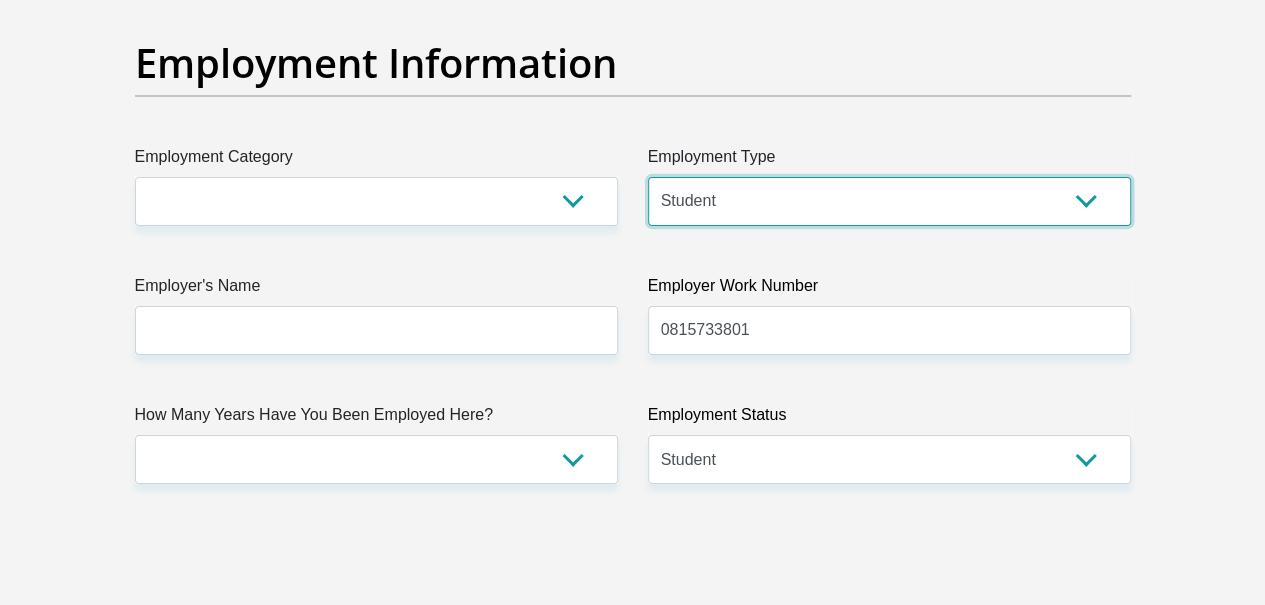 click on "College/Lecturer
Craft Seller
Creative
Driver
Executive
Farmer
Forces - Non Commissioned
Forces - Officer
Hawker
Housewife
Labourer
Licenced Professional
Manager
Miner
Non Licenced Professional
Office Staff/Clerk
Outside Worker
Pensioner
Permanent Teacher
Production/Manufacturing
Sales
Self-Employed
Semi-Professional Worker
Service Industry  Social Worker  Student" at bounding box center [889, 201] 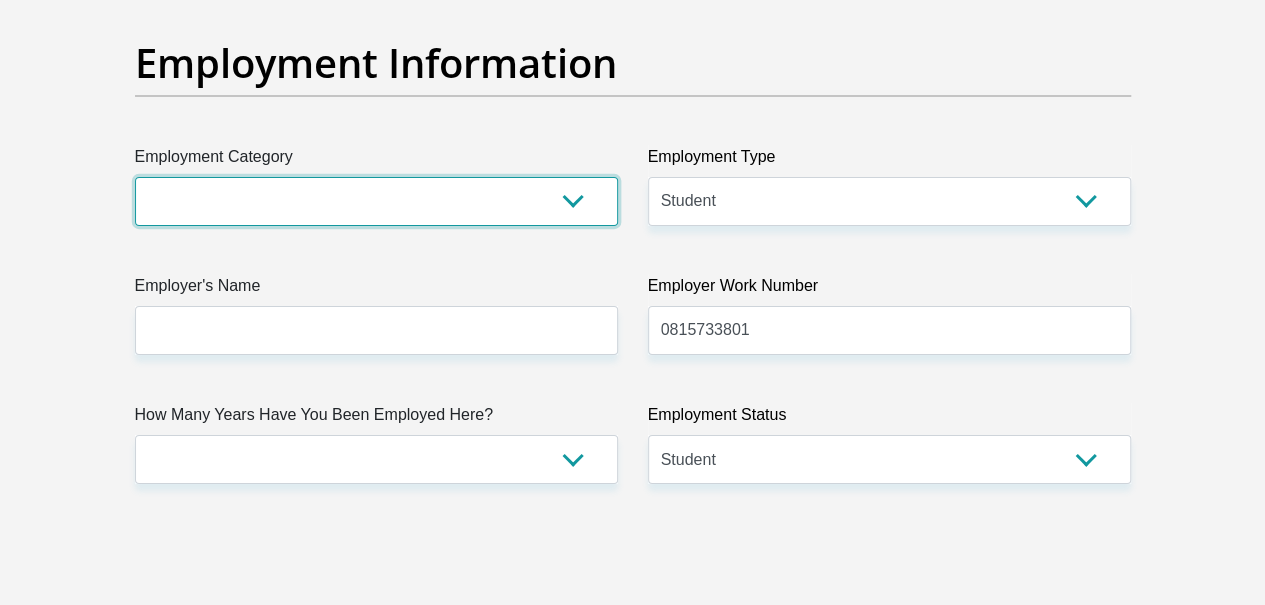 click on "AGRICULTURE
ALCOHOL & TOBACCO
CONSTRUCTION MATERIALS
METALLURGY
EQUIPMENT FOR RENEWABLE ENERGY
SPECIALIZED CONTRACTORS
CAR
GAMING (INCL. INTERNET
OTHER WHOLESALE
UNLICENSED PHARMACEUTICALS
CURRENCY EXCHANGE HOUSES
OTHER FINANCIAL INSTITUTIONS & INSURANCE
REAL ESTATE AGENTS
OIL & GAS
OTHER MATERIALS (E.G. IRON ORE)
PRECIOUS STONES & PRECIOUS METALS
POLITICAL ORGANIZATIONS
RELIGIOUS ORGANIZATIONS(NOT SECTS)
ACTI. HAVING BUSINESS DEAL WITH PUBLIC ADMINISTRATION
LAUNDROMATS" at bounding box center (376, 201) 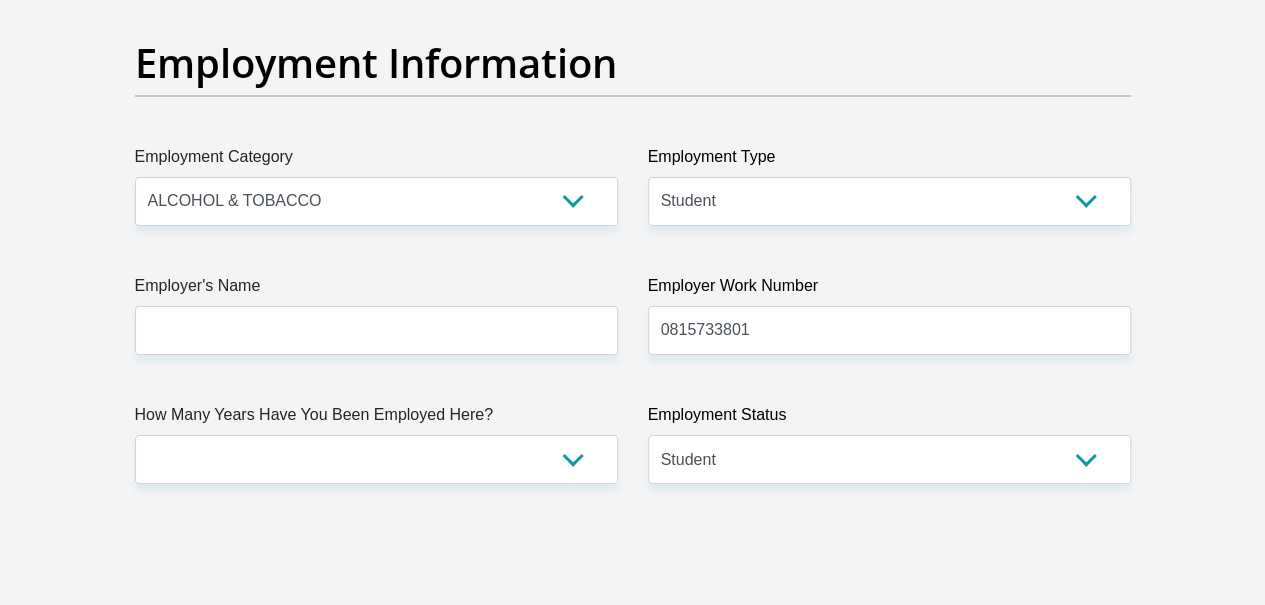 click on "Personal Details
Title
Mr
Ms
Mrs
Dr
[PERSON_NAME]
First Name
[PERSON_NAME]
Surname
[PERSON_NAME]
ID Number
0606110413089
Please input valid ID number
Race
Black
Coloured
Indian
White
Other
Contact Number
0815733801
Please input valid contact number" at bounding box center (632, -37) 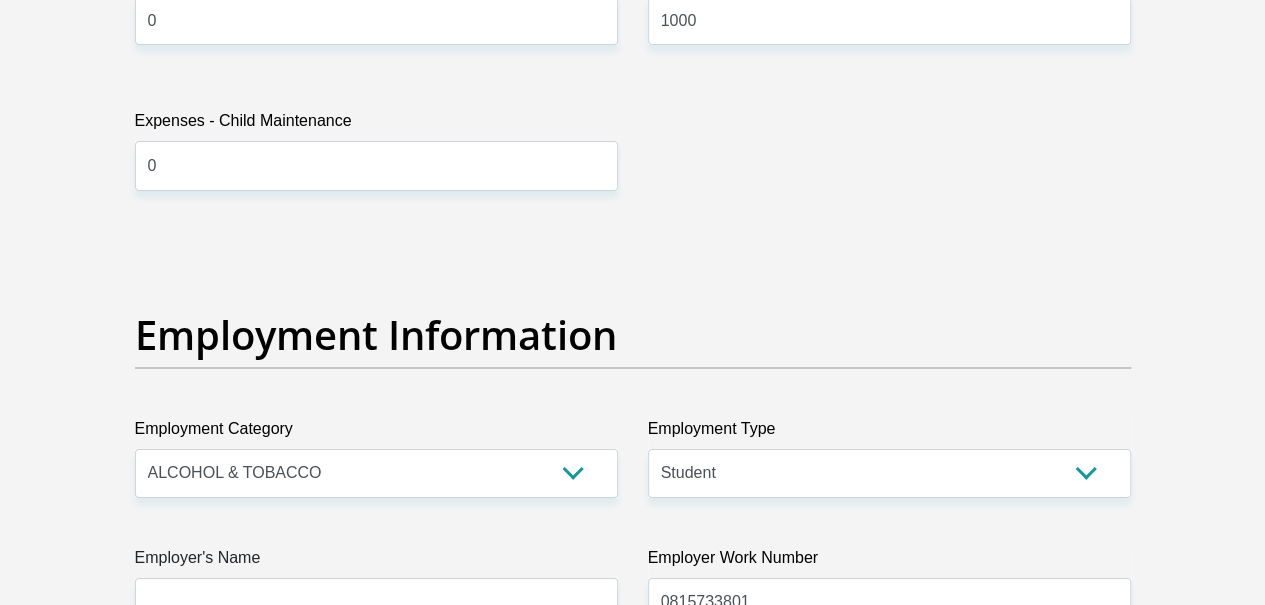 scroll, scrollTop: 3403, scrollLeft: 0, axis: vertical 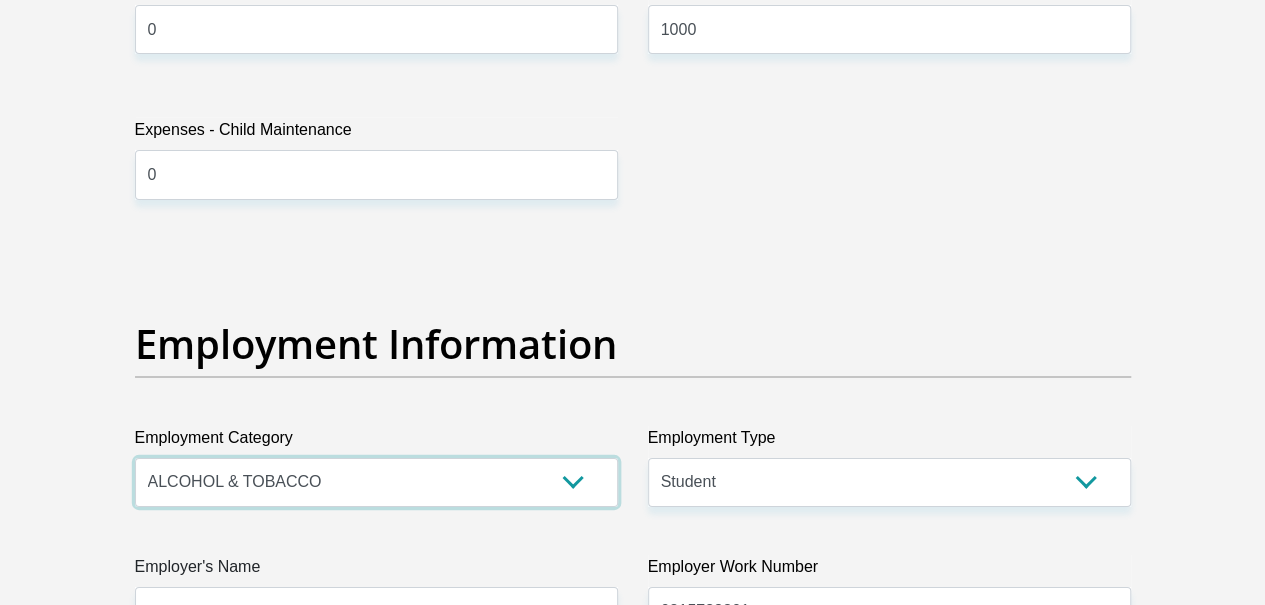 click on "AGRICULTURE
ALCOHOL & TOBACCO
CONSTRUCTION MATERIALS
METALLURGY
EQUIPMENT FOR RENEWABLE ENERGY
SPECIALIZED CONTRACTORS
CAR
GAMING (INCL. INTERNET
OTHER WHOLESALE
UNLICENSED PHARMACEUTICALS
CURRENCY EXCHANGE HOUSES
OTHER FINANCIAL INSTITUTIONS & INSURANCE
REAL ESTATE AGENTS
OIL & GAS
OTHER MATERIALS (E.G. IRON ORE)
PRECIOUS STONES & PRECIOUS METALS
POLITICAL ORGANIZATIONS
RELIGIOUS ORGANIZATIONS(NOT SECTS)
ACTI. HAVING BUSINESS DEAL WITH PUBLIC ADMINISTRATION
LAUNDROMATS" at bounding box center (376, 482) 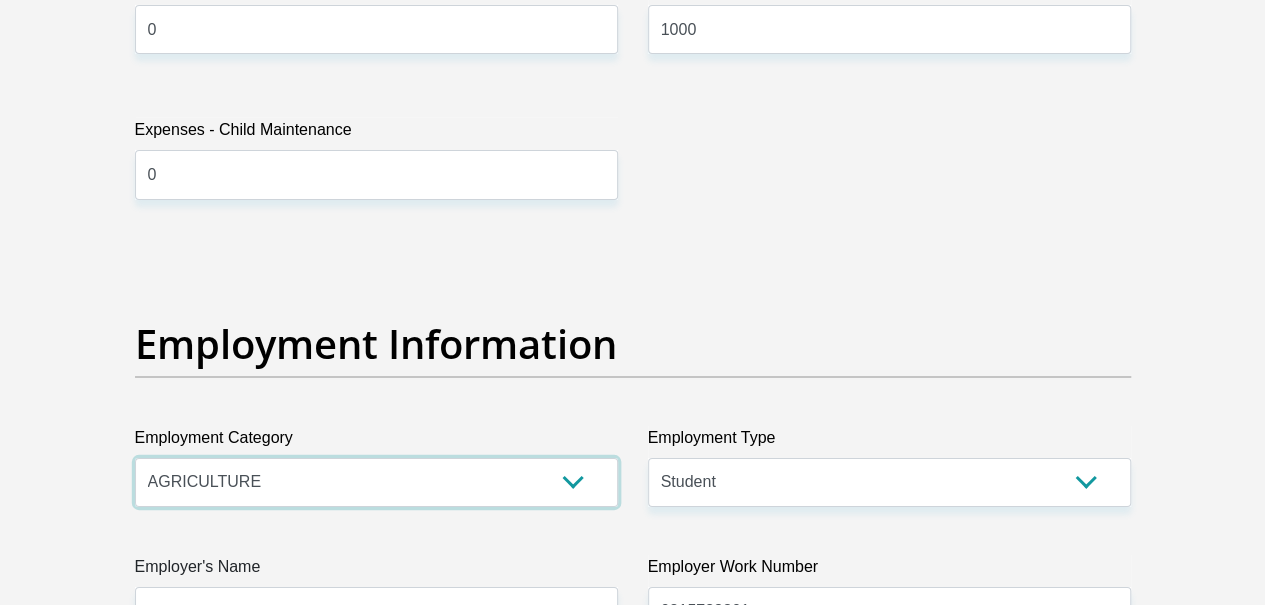 click on "AGRICULTURE
ALCOHOL & TOBACCO
CONSTRUCTION MATERIALS
METALLURGY
EQUIPMENT FOR RENEWABLE ENERGY
SPECIALIZED CONTRACTORS
CAR
GAMING (INCL. INTERNET
OTHER WHOLESALE
UNLICENSED PHARMACEUTICALS
CURRENCY EXCHANGE HOUSES
OTHER FINANCIAL INSTITUTIONS & INSURANCE
REAL ESTATE AGENTS
OIL & GAS
OTHER MATERIALS (E.G. IRON ORE)
PRECIOUS STONES & PRECIOUS METALS
POLITICAL ORGANIZATIONS
RELIGIOUS ORGANIZATIONS(NOT SECTS)
ACTI. HAVING BUSINESS DEAL WITH PUBLIC ADMINISTRATION
LAUNDROMATS" at bounding box center (376, 482) 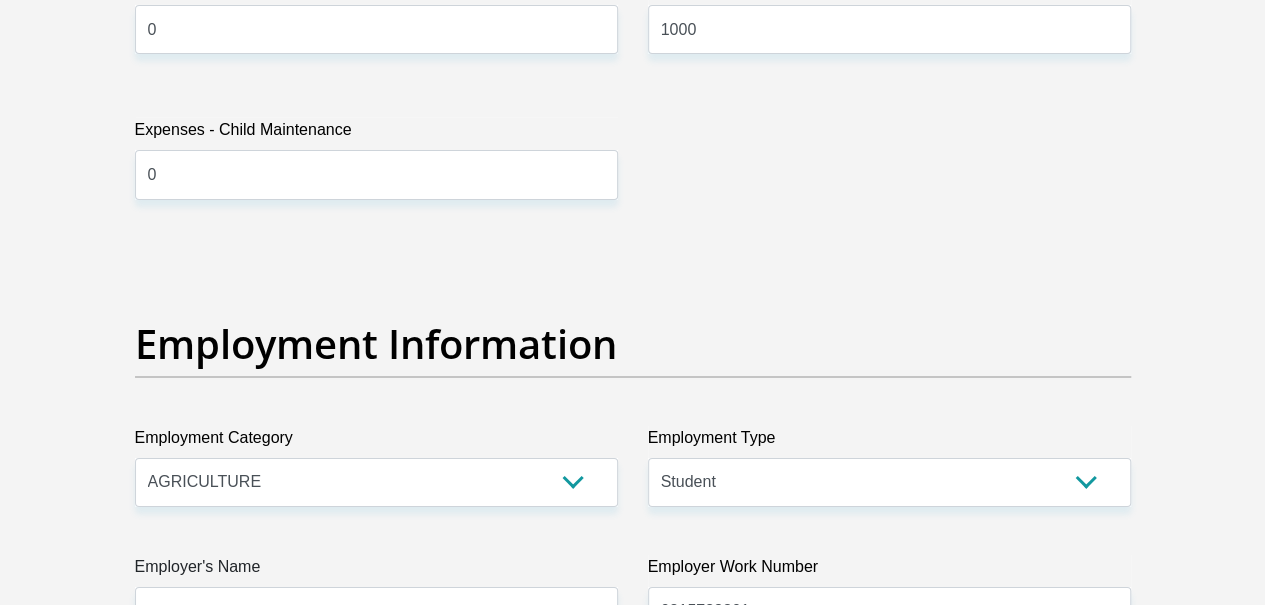 click on "Employment Information" at bounding box center [633, 344] 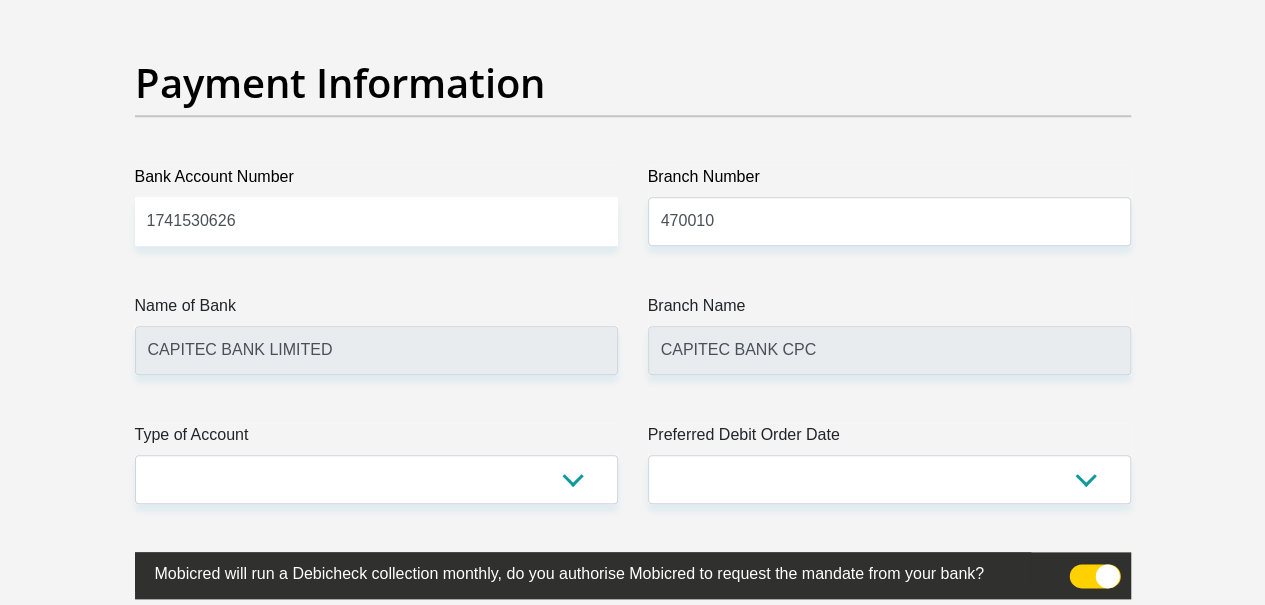 scroll, scrollTop: 4675, scrollLeft: 0, axis: vertical 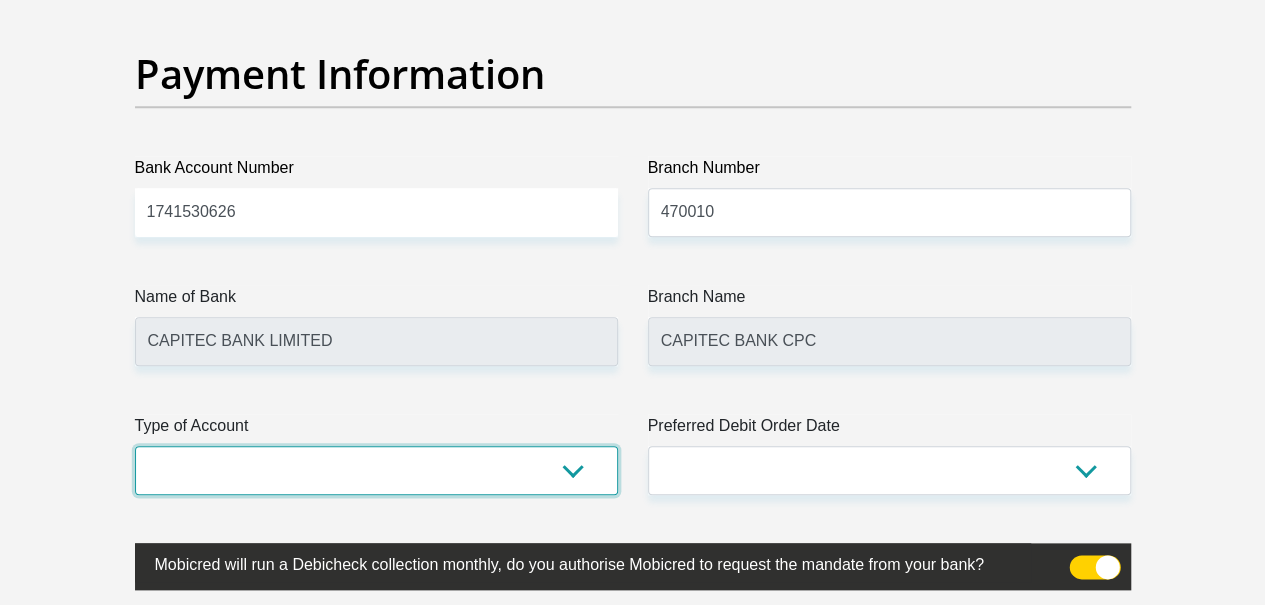 click on "Cheque
Savings" at bounding box center (376, 470) 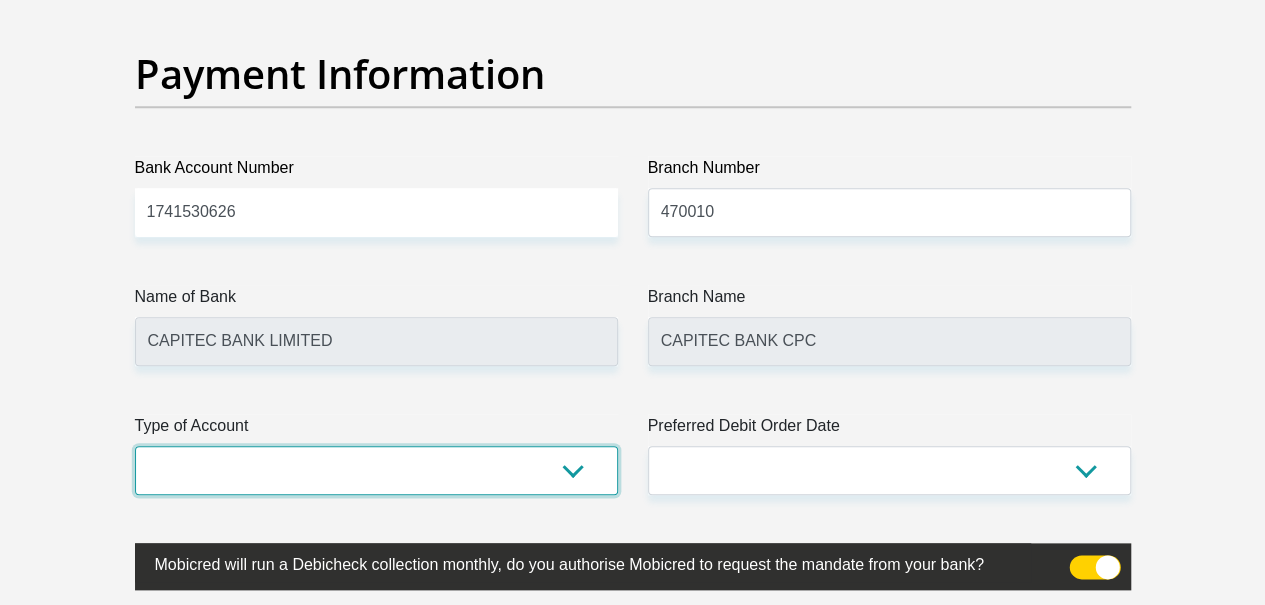 select on "SAV" 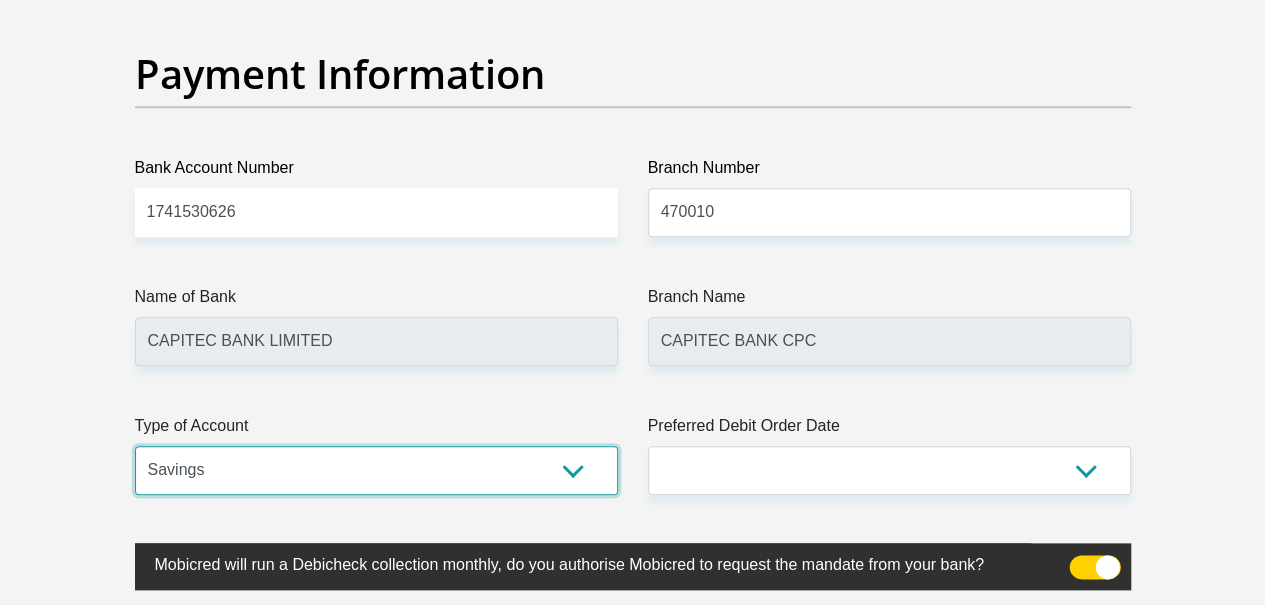 click on "Cheque
Savings" at bounding box center [376, 470] 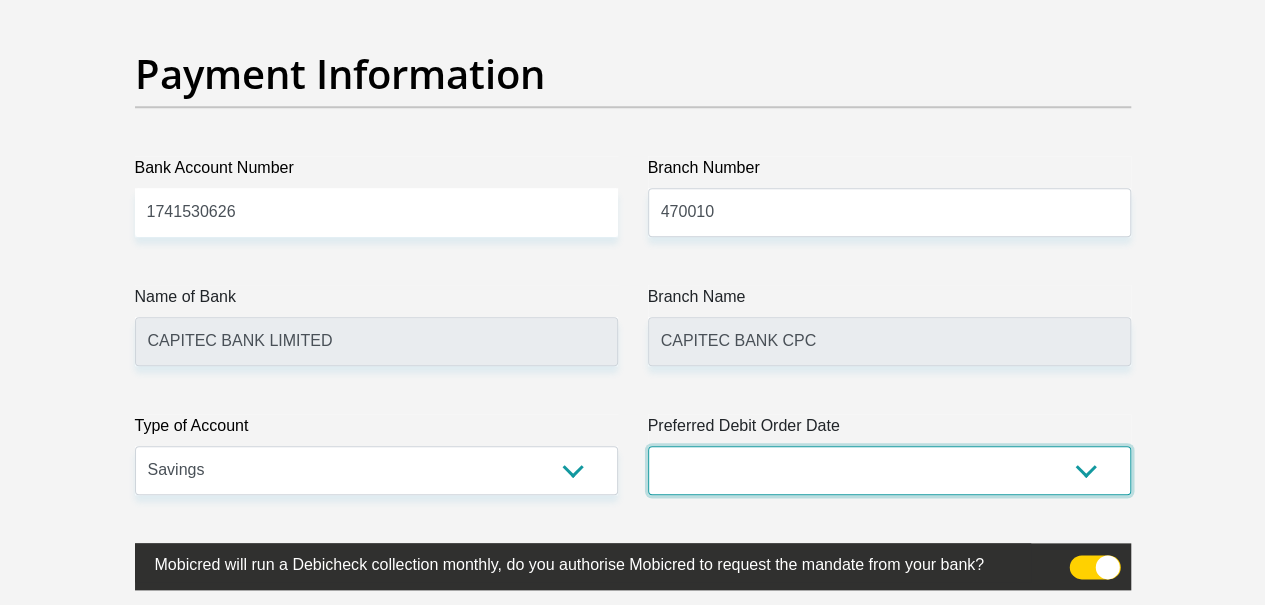 click on "1st
2nd
3rd
4th
5th
7th
18th
19th
20th
21st
22nd
23rd
24th
25th
26th
27th
28th
29th
30th" at bounding box center [889, 470] 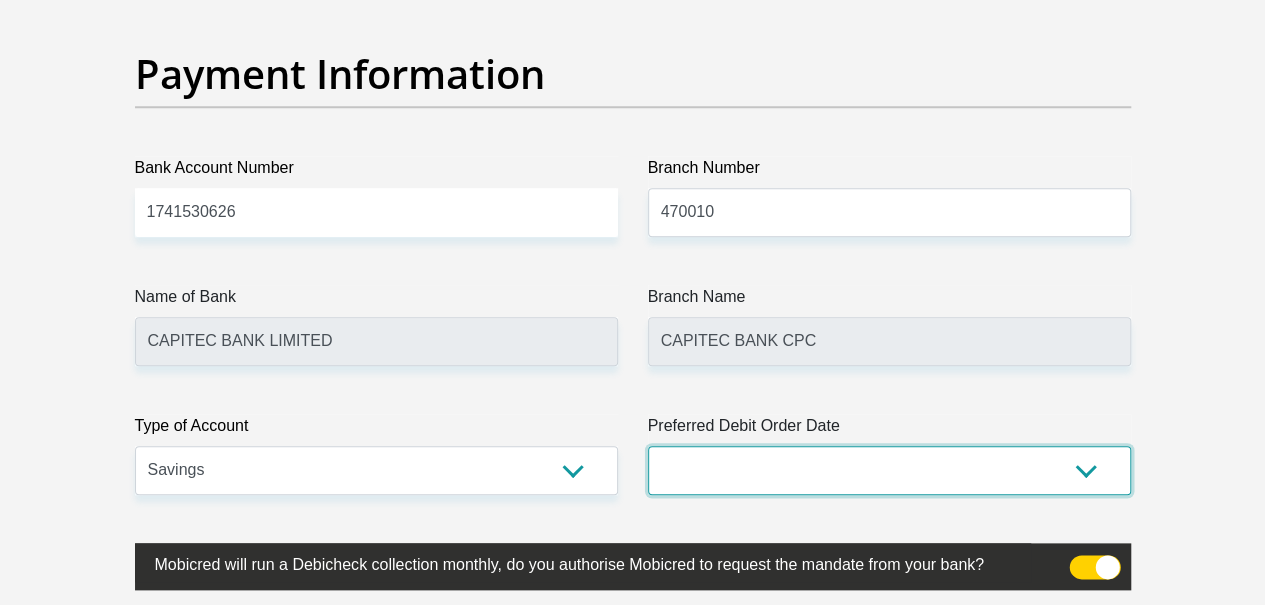 select on "30" 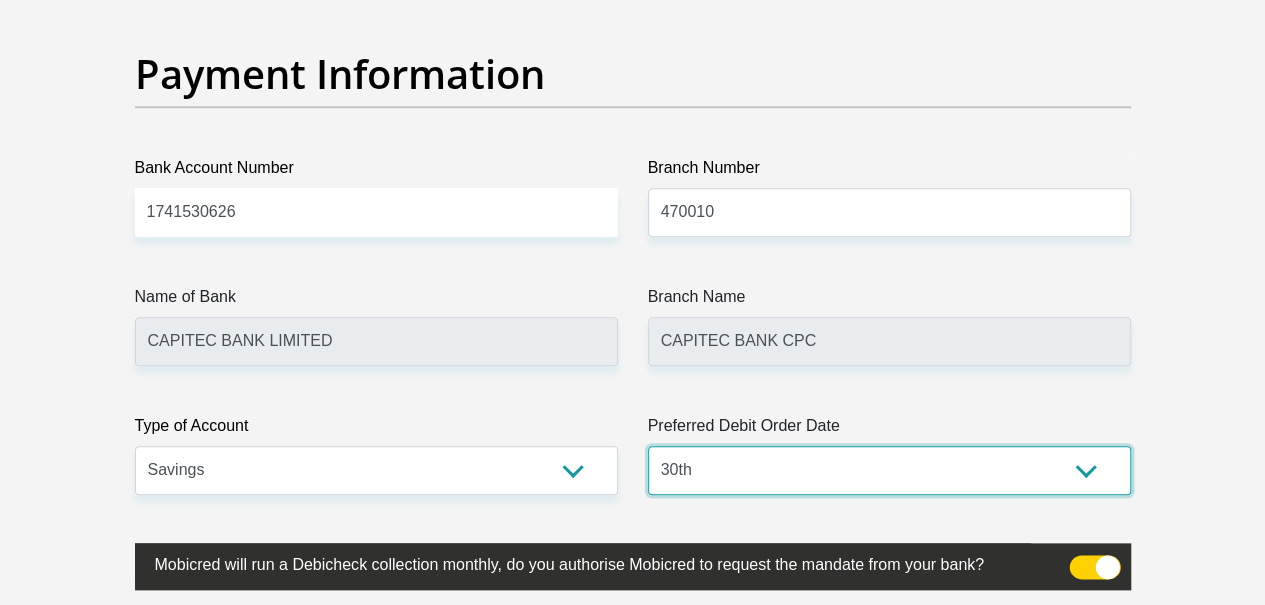 click on "1st
2nd
3rd
4th
5th
7th
18th
19th
20th
21st
22nd
23rd
24th
25th
26th
27th
28th
29th
30th" at bounding box center [889, 470] 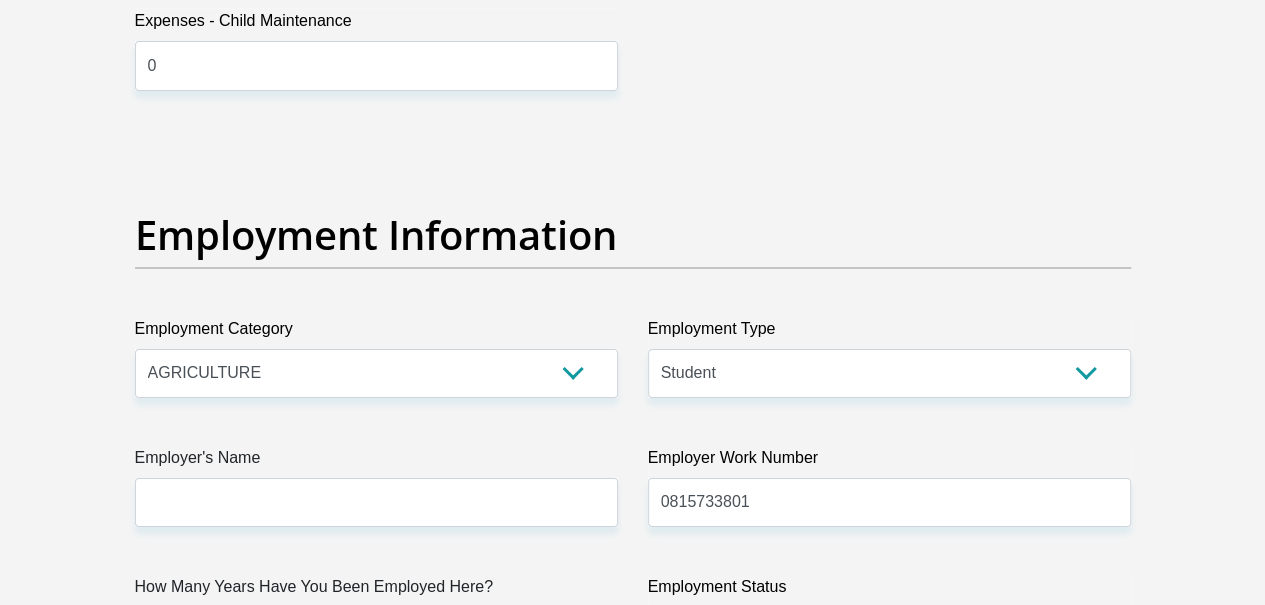 scroll, scrollTop: 3538, scrollLeft: 0, axis: vertical 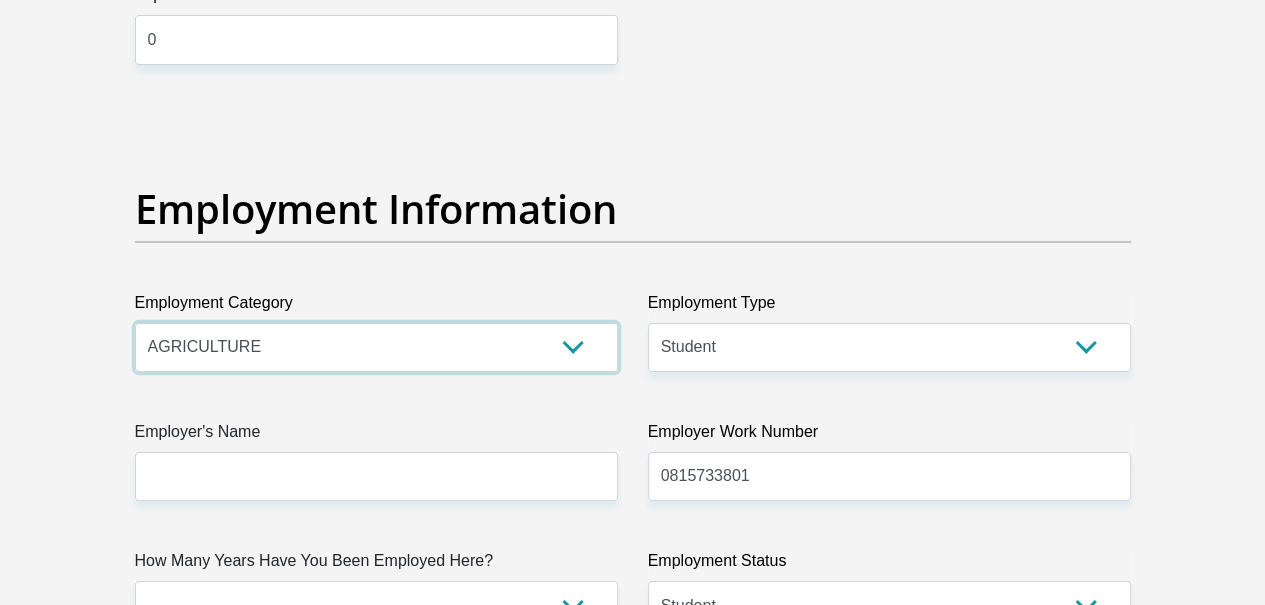 click on "AGRICULTURE
ALCOHOL & TOBACCO
CONSTRUCTION MATERIALS
METALLURGY
EQUIPMENT FOR RENEWABLE ENERGY
SPECIALIZED CONTRACTORS
CAR
GAMING (INCL. INTERNET
OTHER WHOLESALE
UNLICENSED PHARMACEUTICALS
CURRENCY EXCHANGE HOUSES
OTHER FINANCIAL INSTITUTIONS & INSURANCE
REAL ESTATE AGENTS
OIL & GAS
OTHER MATERIALS (E.G. IRON ORE)
PRECIOUS STONES & PRECIOUS METALS
POLITICAL ORGANIZATIONS
RELIGIOUS ORGANIZATIONS(NOT SECTS)
ACTI. HAVING BUSINESS DEAL WITH PUBLIC ADMINISTRATION
LAUNDROMATS" at bounding box center [376, 347] 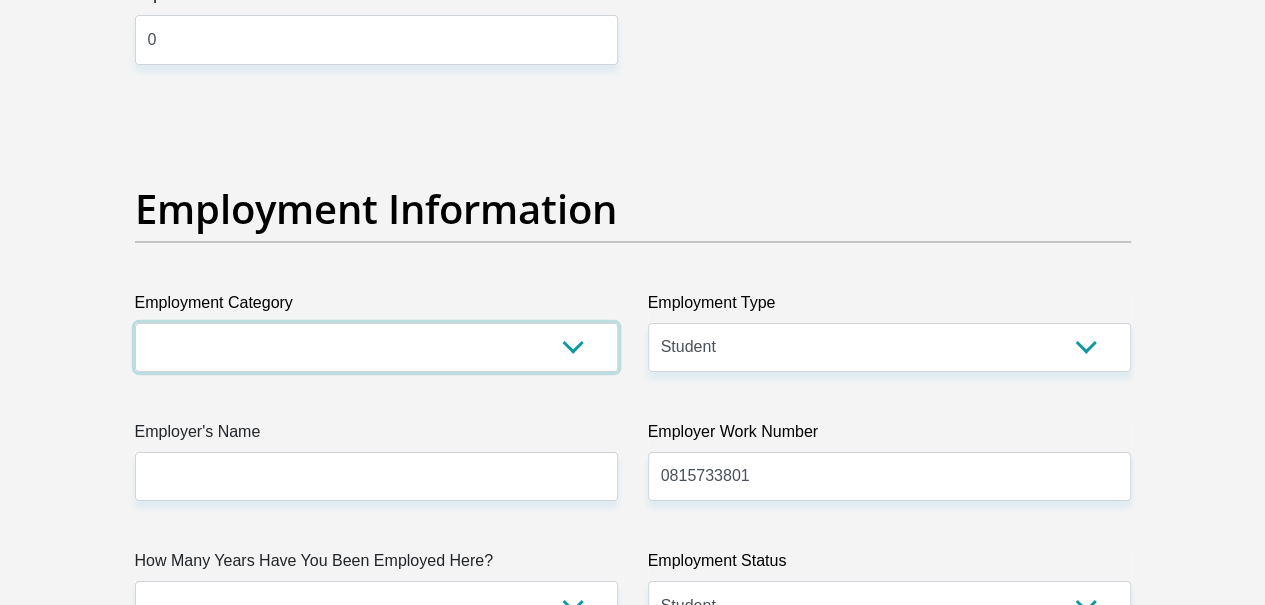 click on "AGRICULTURE
ALCOHOL & TOBACCO
CONSTRUCTION MATERIALS
METALLURGY
EQUIPMENT FOR RENEWABLE ENERGY
SPECIALIZED CONTRACTORS
CAR
GAMING (INCL. INTERNET
OTHER WHOLESALE
UNLICENSED PHARMACEUTICALS
CURRENCY EXCHANGE HOUSES
OTHER FINANCIAL INSTITUTIONS & INSURANCE
REAL ESTATE AGENTS
OIL & GAS
OTHER MATERIALS (E.G. IRON ORE)
PRECIOUS STONES & PRECIOUS METALS
POLITICAL ORGANIZATIONS
RELIGIOUS ORGANIZATIONS(NOT SECTS)
ACTI. HAVING BUSINESS DEAL WITH PUBLIC ADMINISTRATION
LAUNDROMATS" at bounding box center [376, 347] 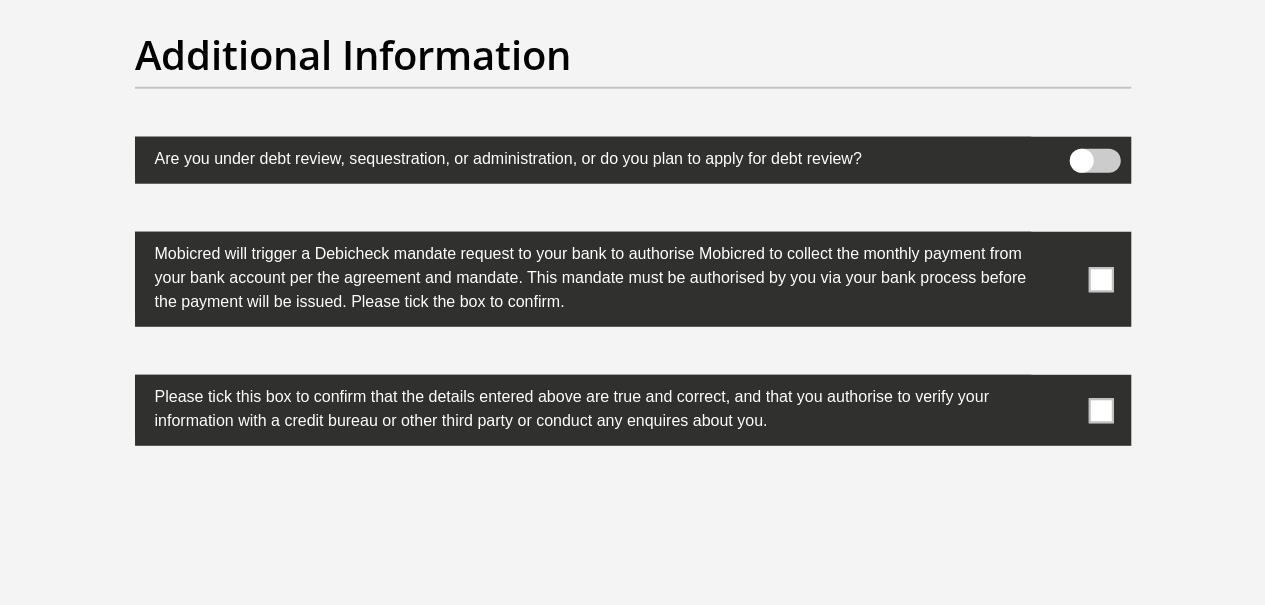 scroll, scrollTop: 6338, scrollLeft: 0, axis: vertical 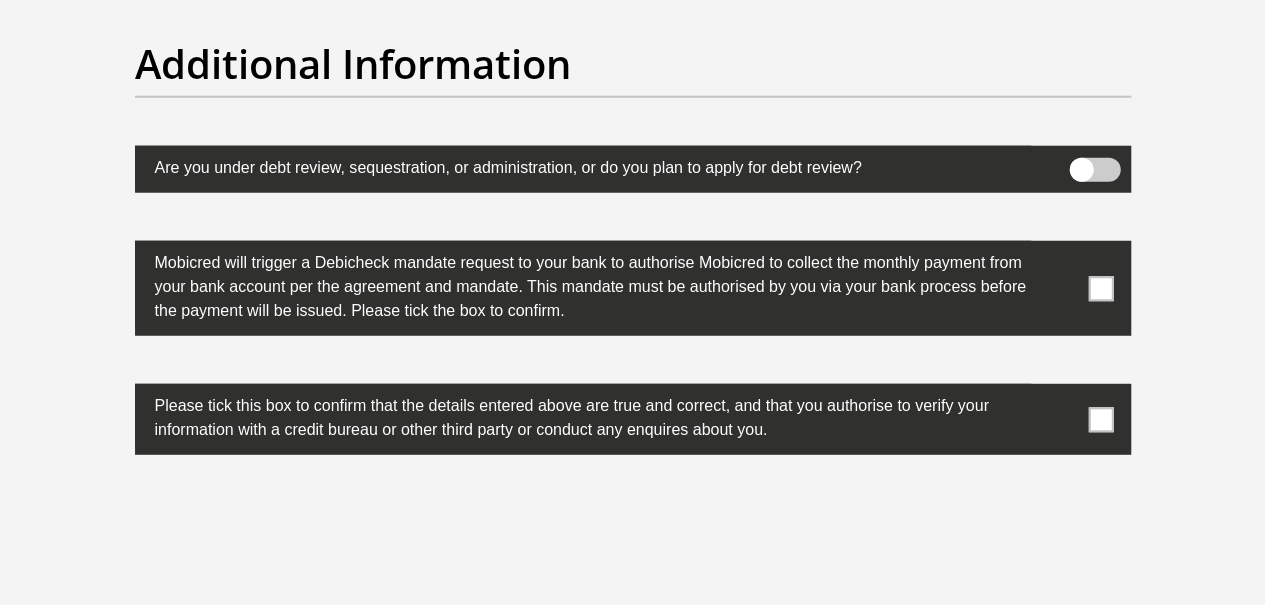 click on "Proceed" at bounding box center [794, 675] 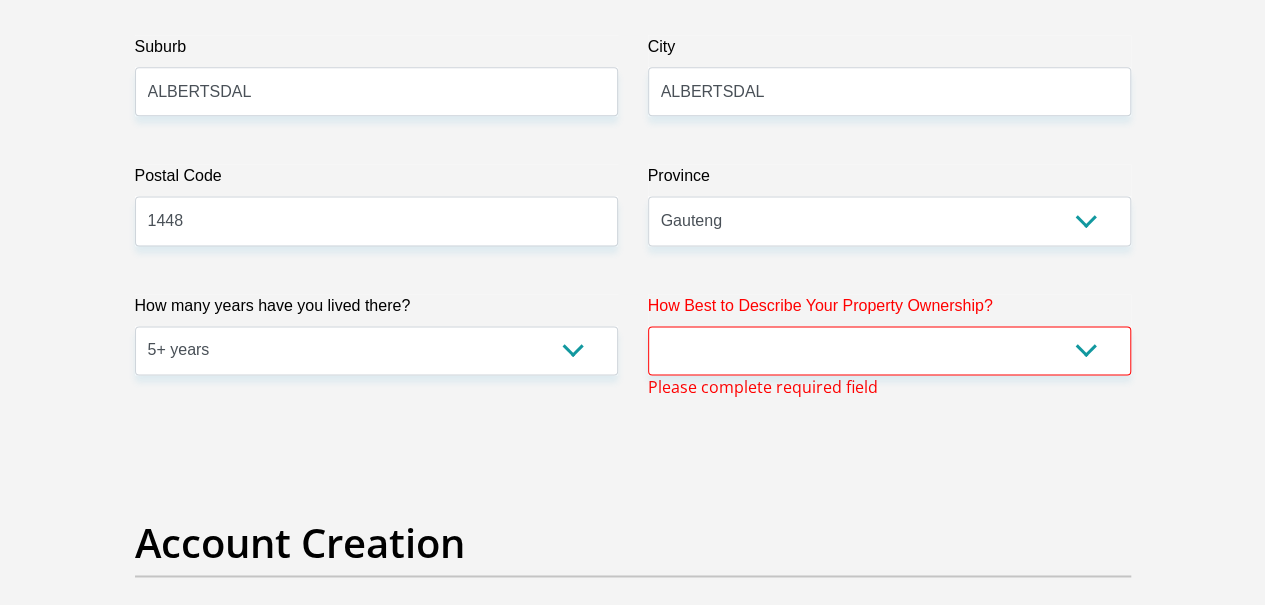 scroll, scrollTop: 1305, scrollLeft: 0, axis: vertical 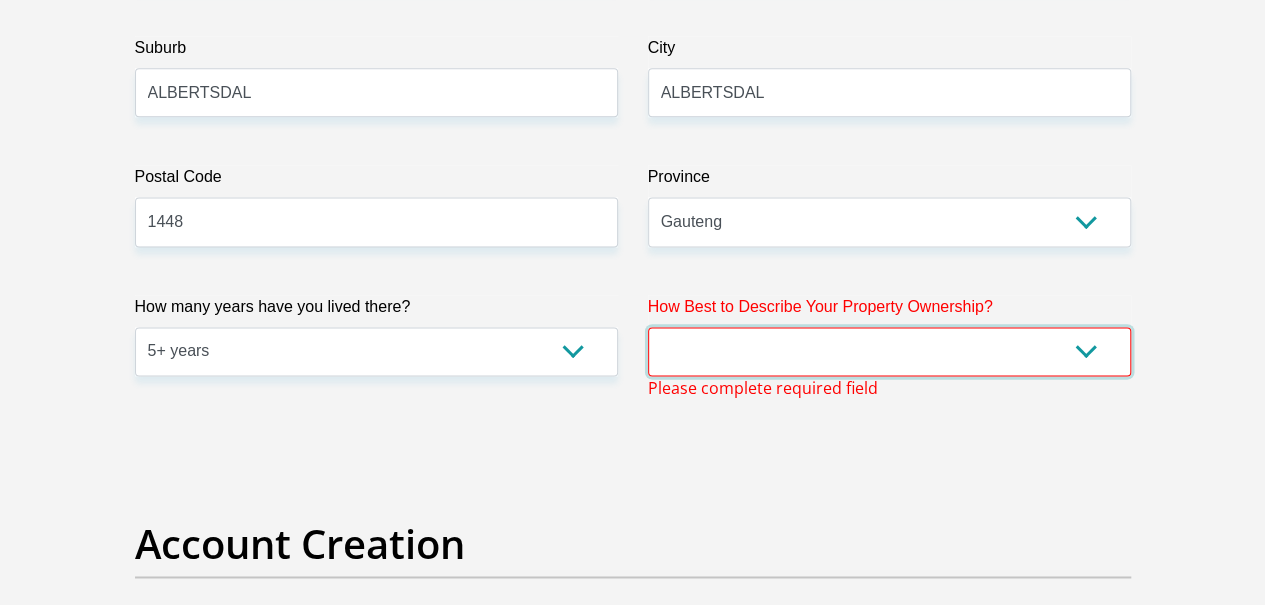 click on "Owned
Rented
Family Owned
Company Dwelling" at bounding box center (889, 351) 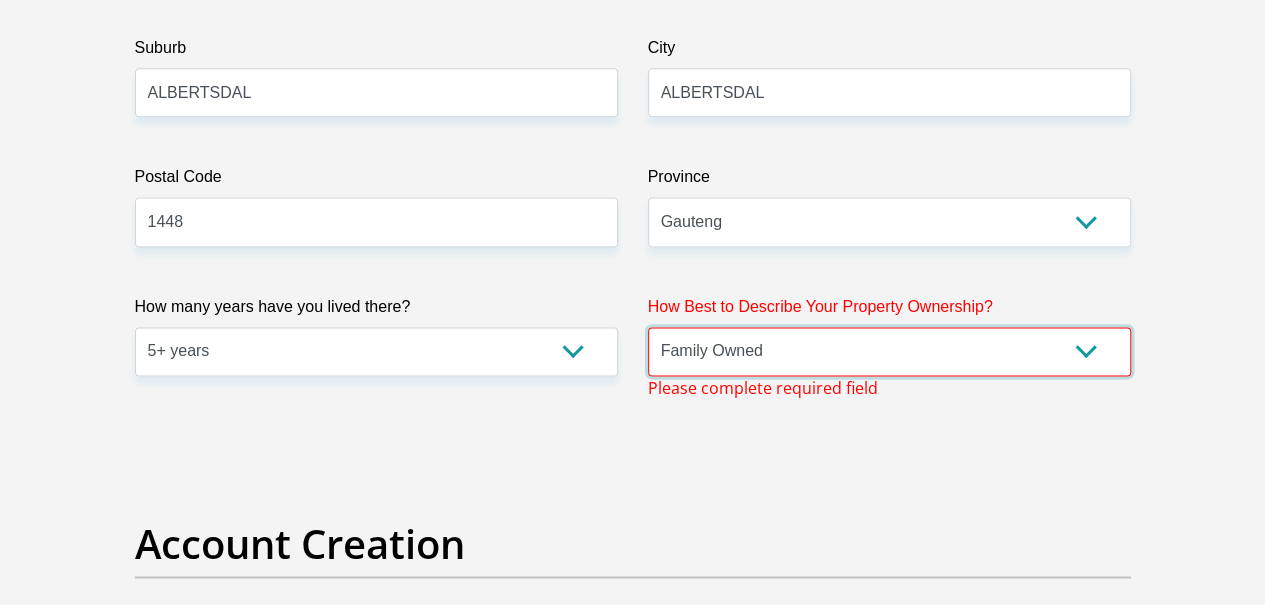 click on "Owned
Rented
Family Owned
Company Dwelling" at bounding box center (889, 351) 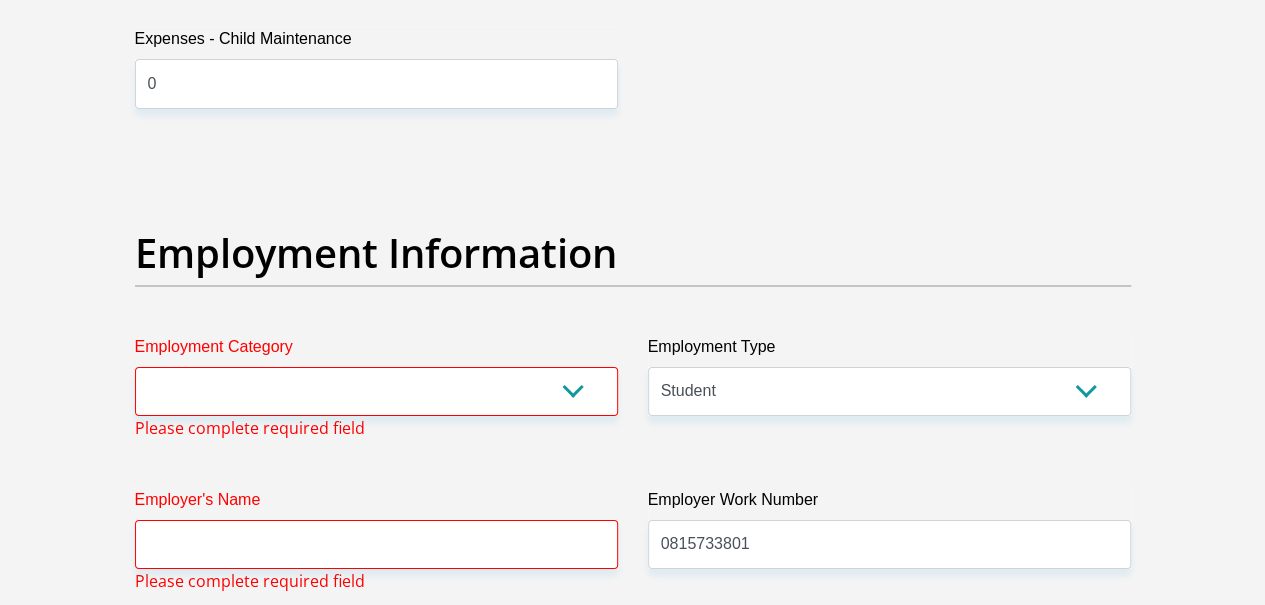 scroll, scrollTop: 3536, scrollLeft: 0, axis: vertical 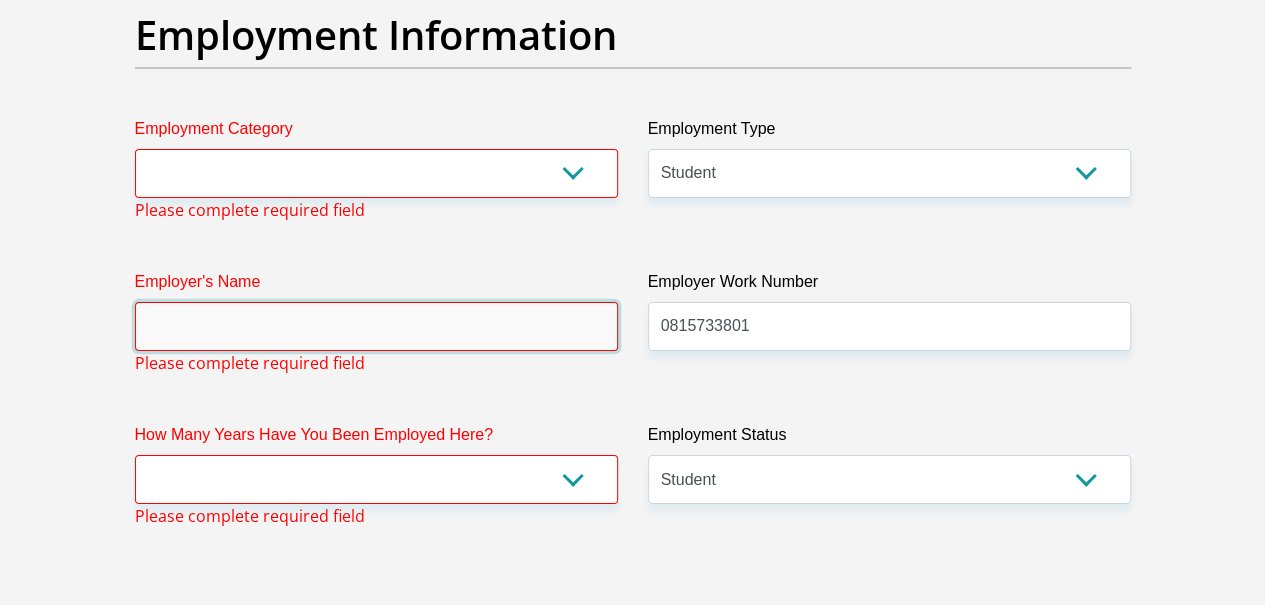 click on "Employer's Name" at bounding box center [376, 326] 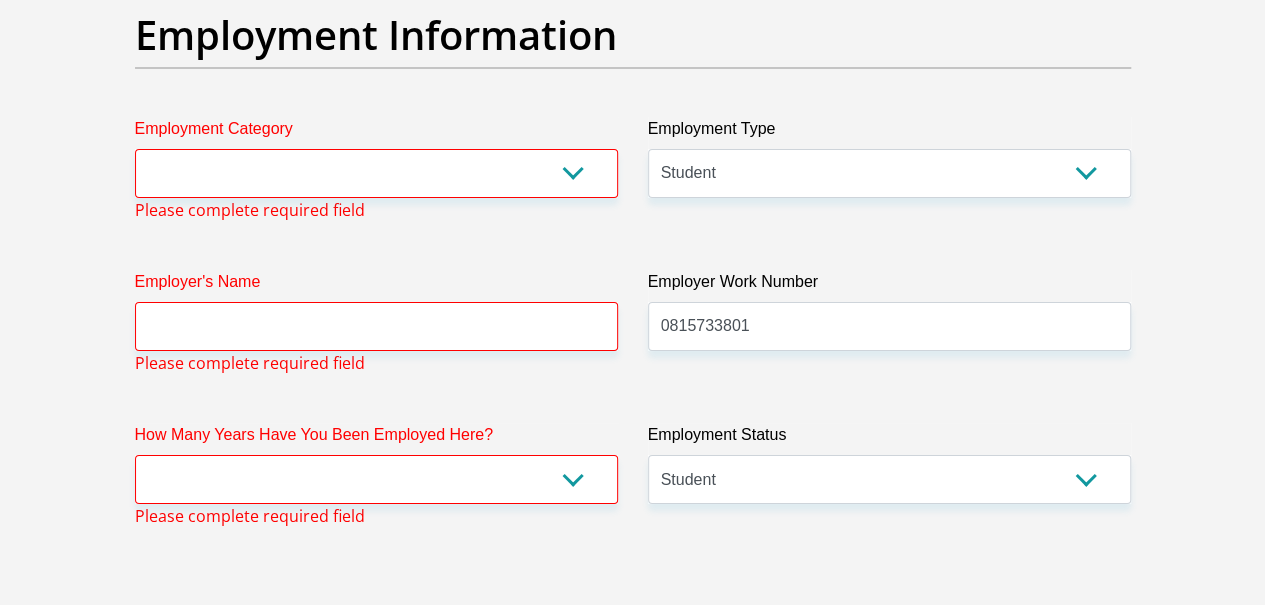 click on "Title
Mr
Ms
Mrs
Dr
[PERSON_NAME]
First Name
[PERSON_NAME]
Surname
[PERSON_NAME]
ID Number
0606110413089
Please input valid ID number
Race
Black
Coloured
Indian
White
Other
Contact Number
0815733801
Please input valid contact number
Nationality
[GEOGRAPHIC_DATA]
[GEOGRAPHIC_DATA]
[GEOGRAPHIC_DATA]  [GEOGRAPHIC_DATA]  [GEOGRAPHIC_DATA]" at bounding box center (633, 1) 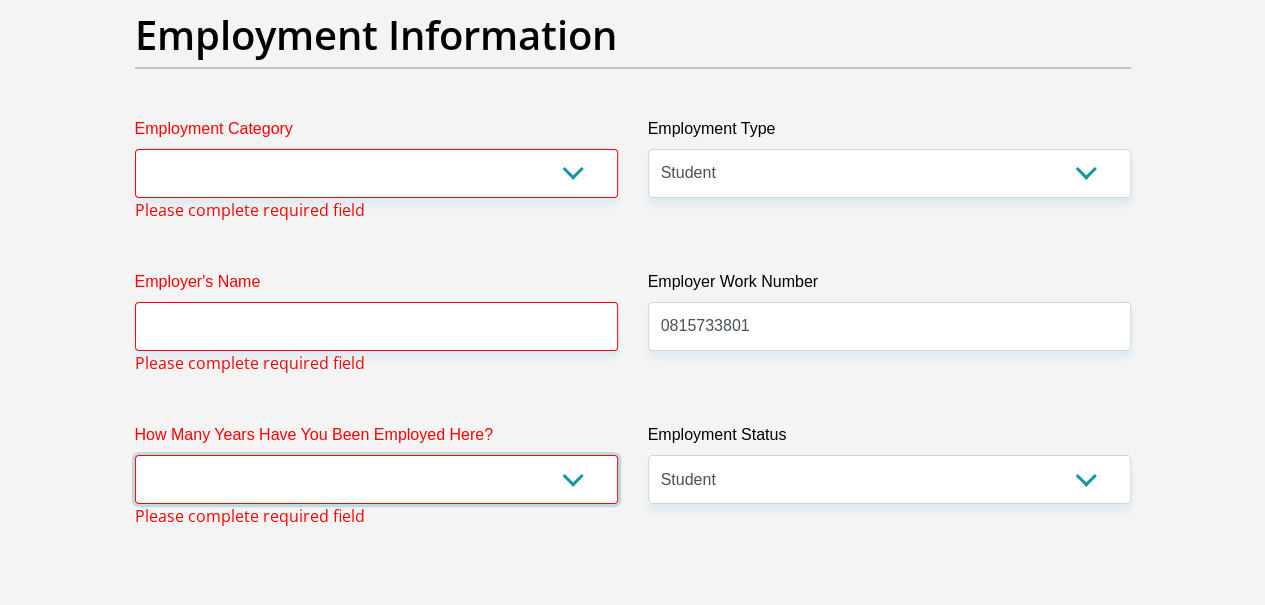click on "less than 1 year
1-3 years
3-5 years
5+ years" at bounding box center (376, 479) 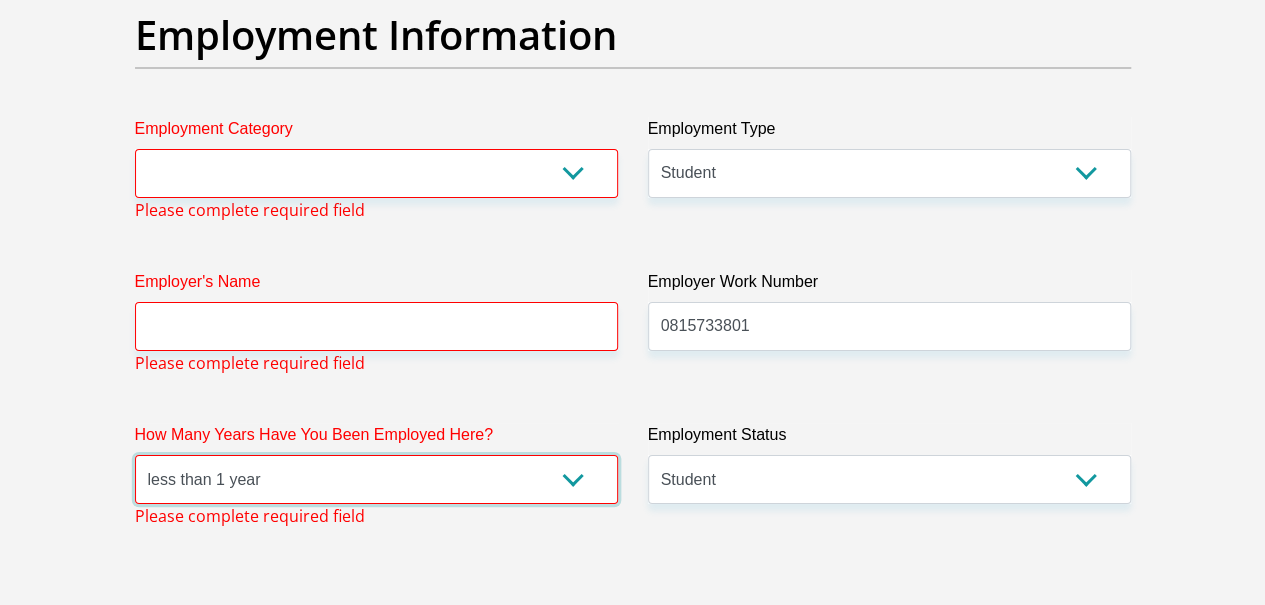 click on "less than 1 year
1-3 years
3-5 years
5+ years" at bounding box center (376, 479) 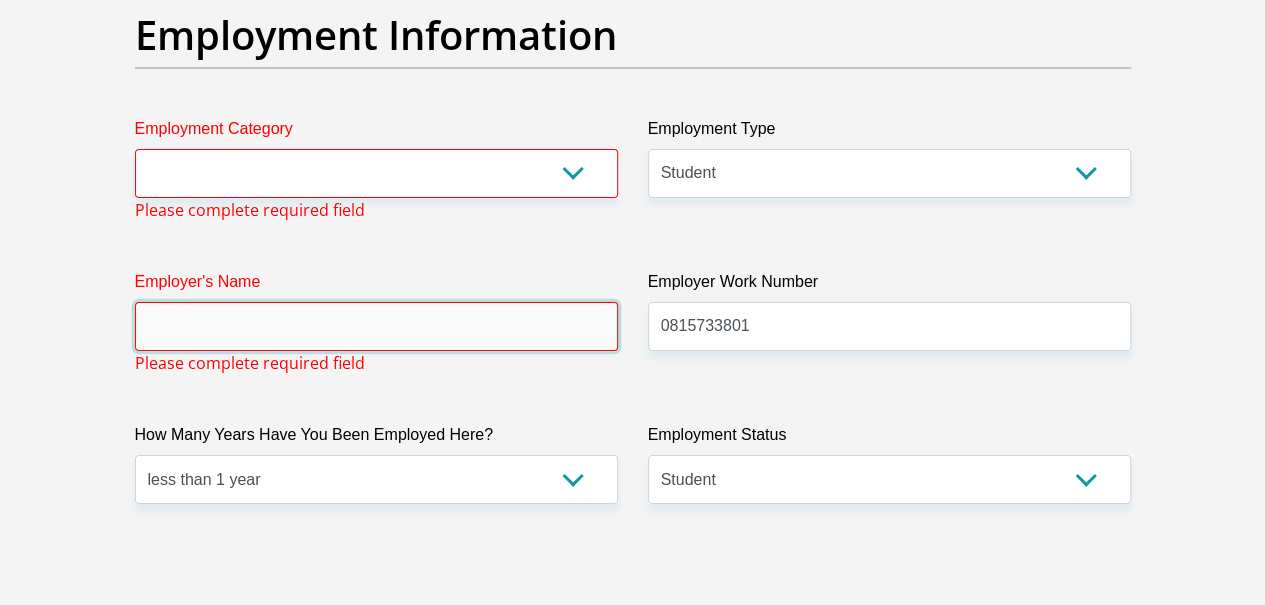 click on "Employer's Name" at bounding box center (376, 326) 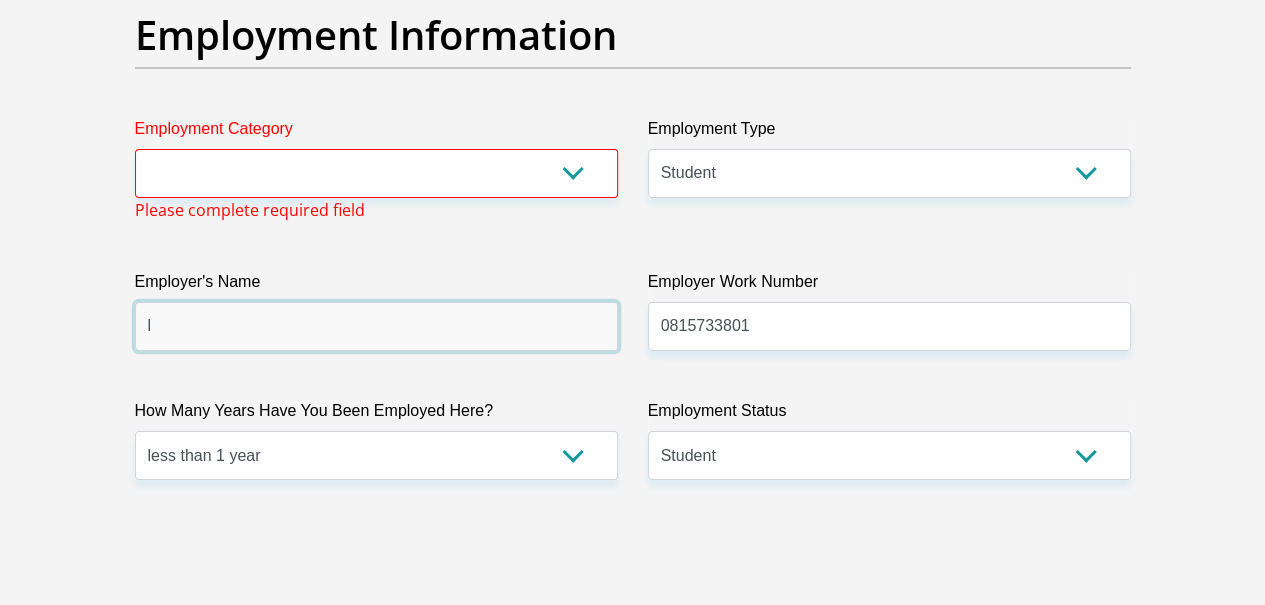 type 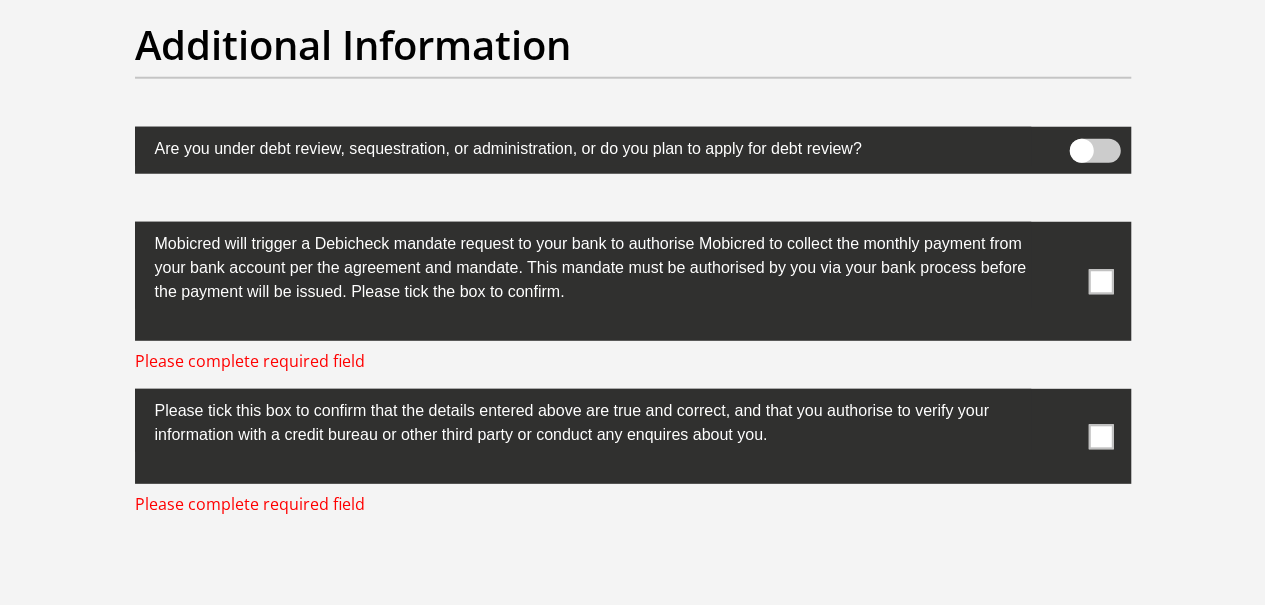 scroll, scrollTop: 6465, scrollLeft: 0, axis: vertical 